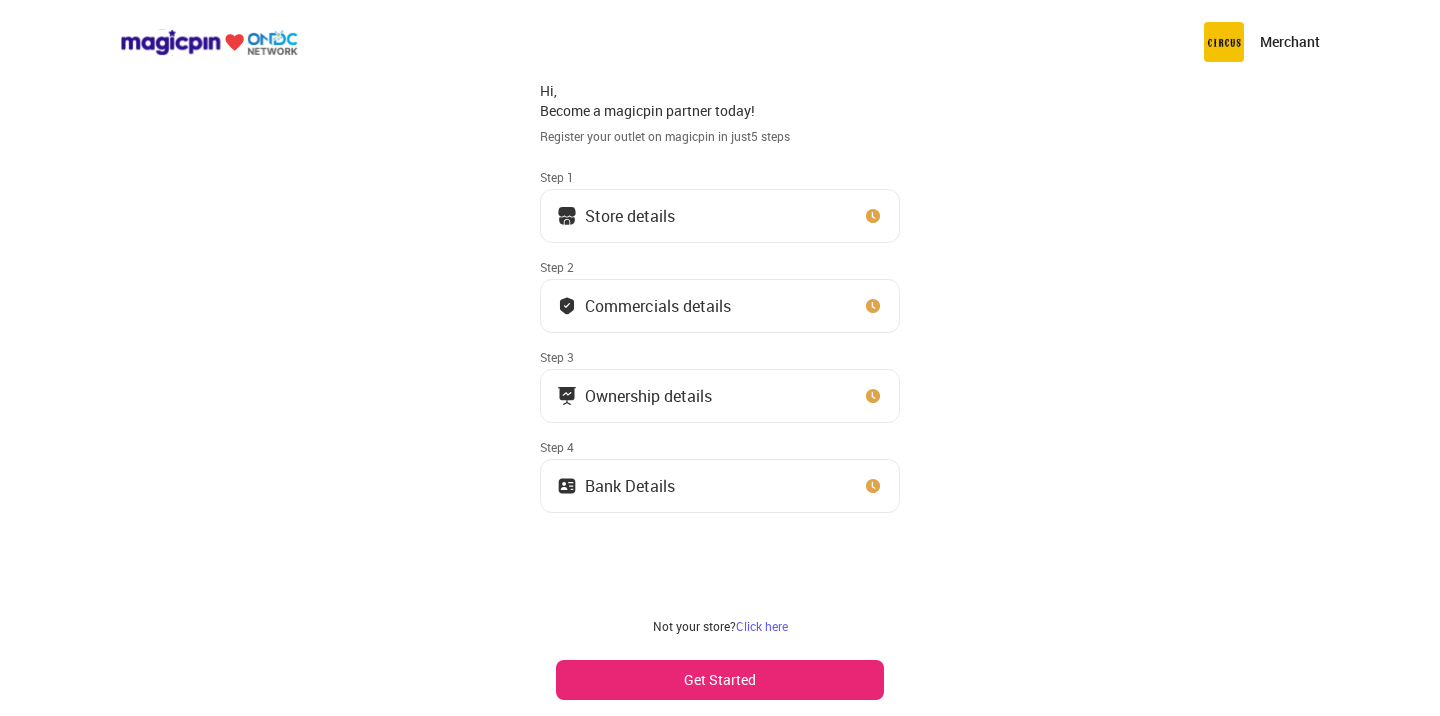 scroll, scrollTop: 0, scrollLeft: 0, axis: both 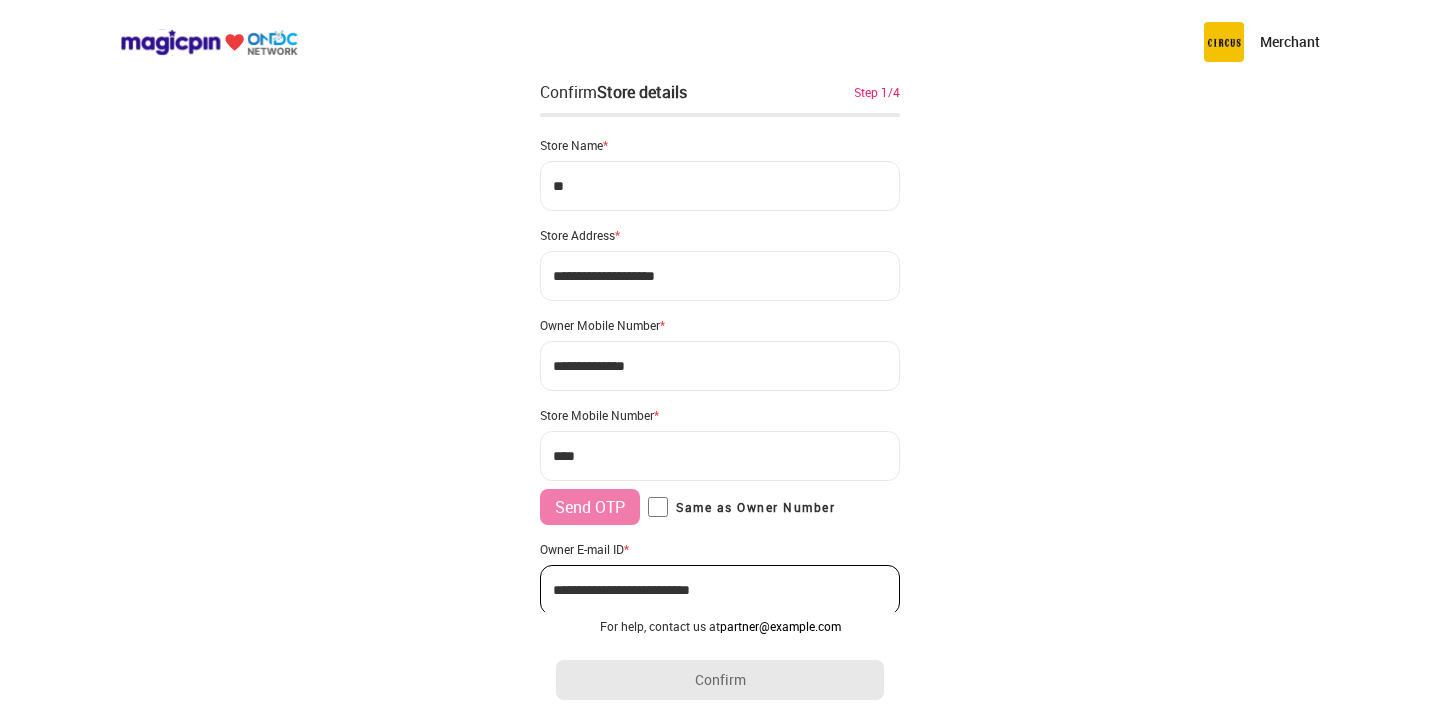 type on "*" 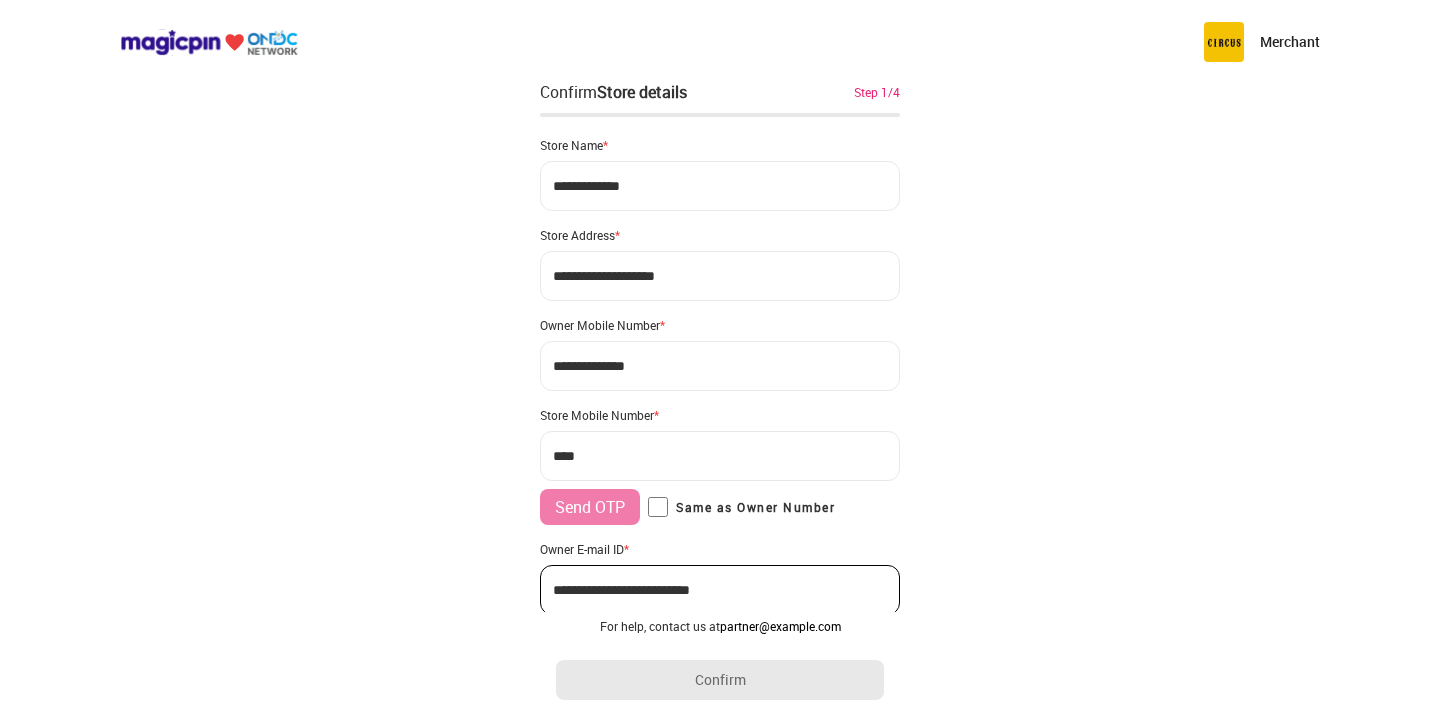 type on "**********" 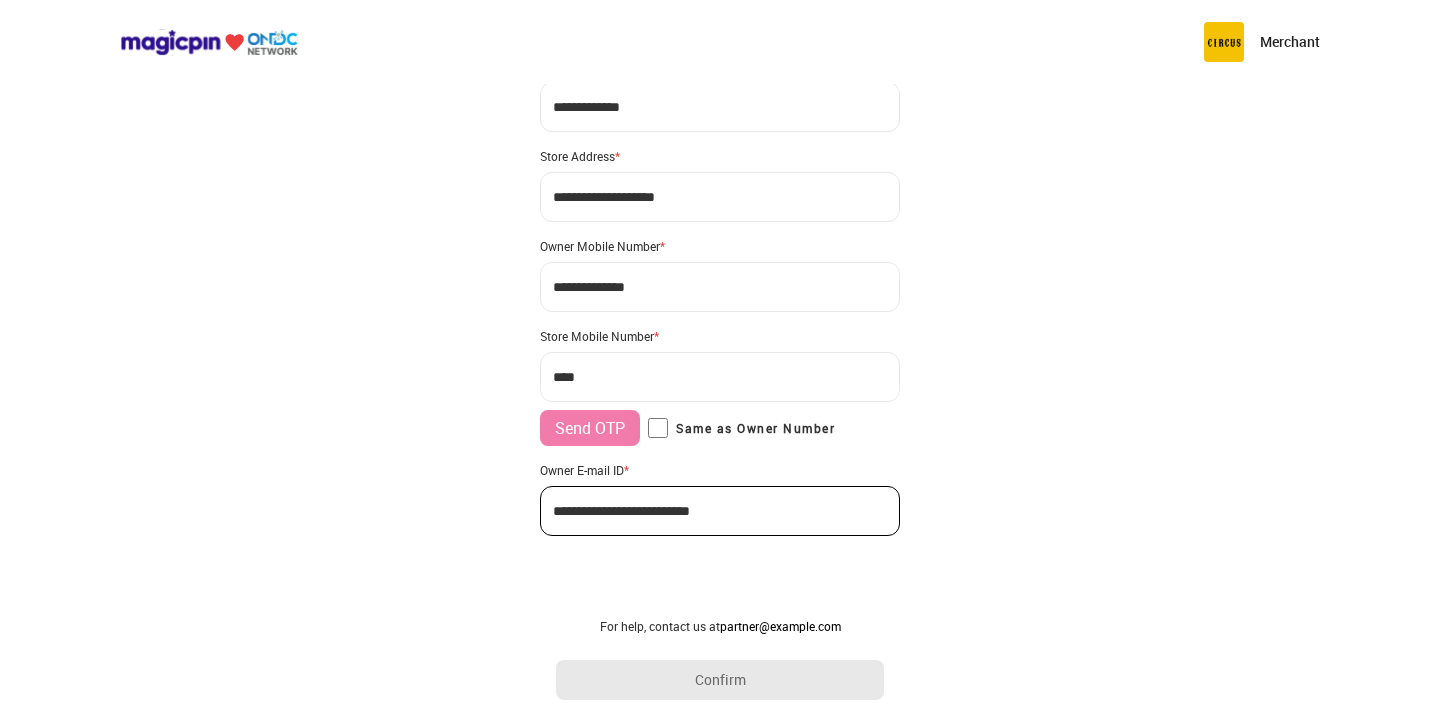 scroll, scrollTop: 79, scrollLeft: 0, axis: vertical 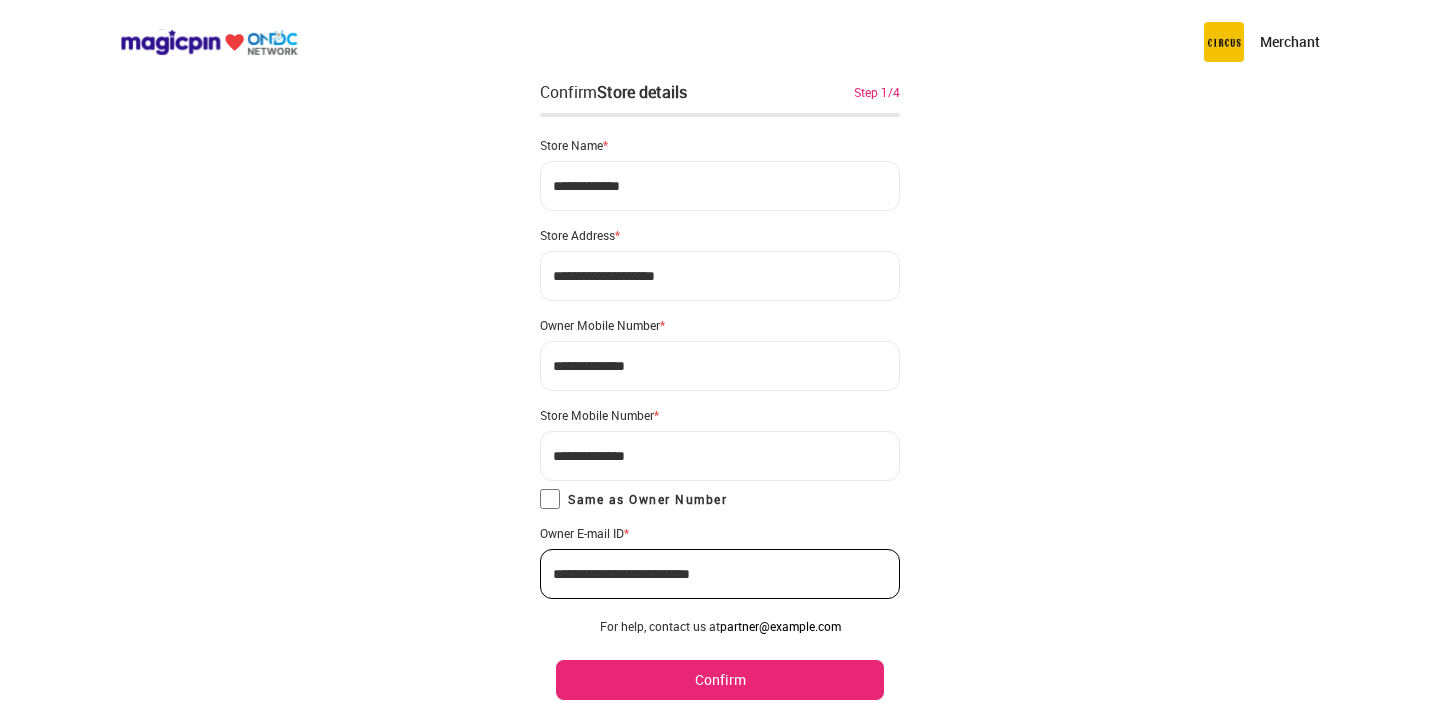 click on "**********" at bounding box center (720, 276) 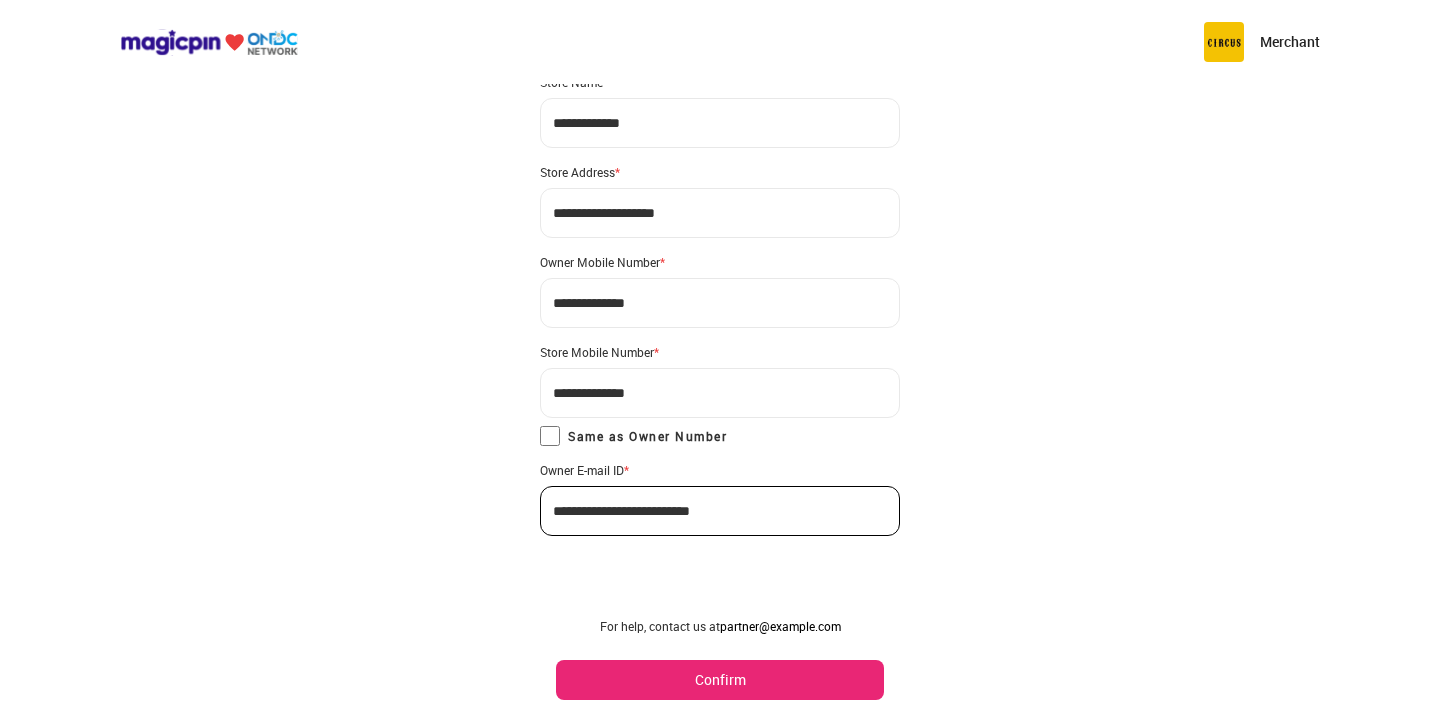 scroll, scrollTop: 63, scrollLeft: 0, axis: vertical 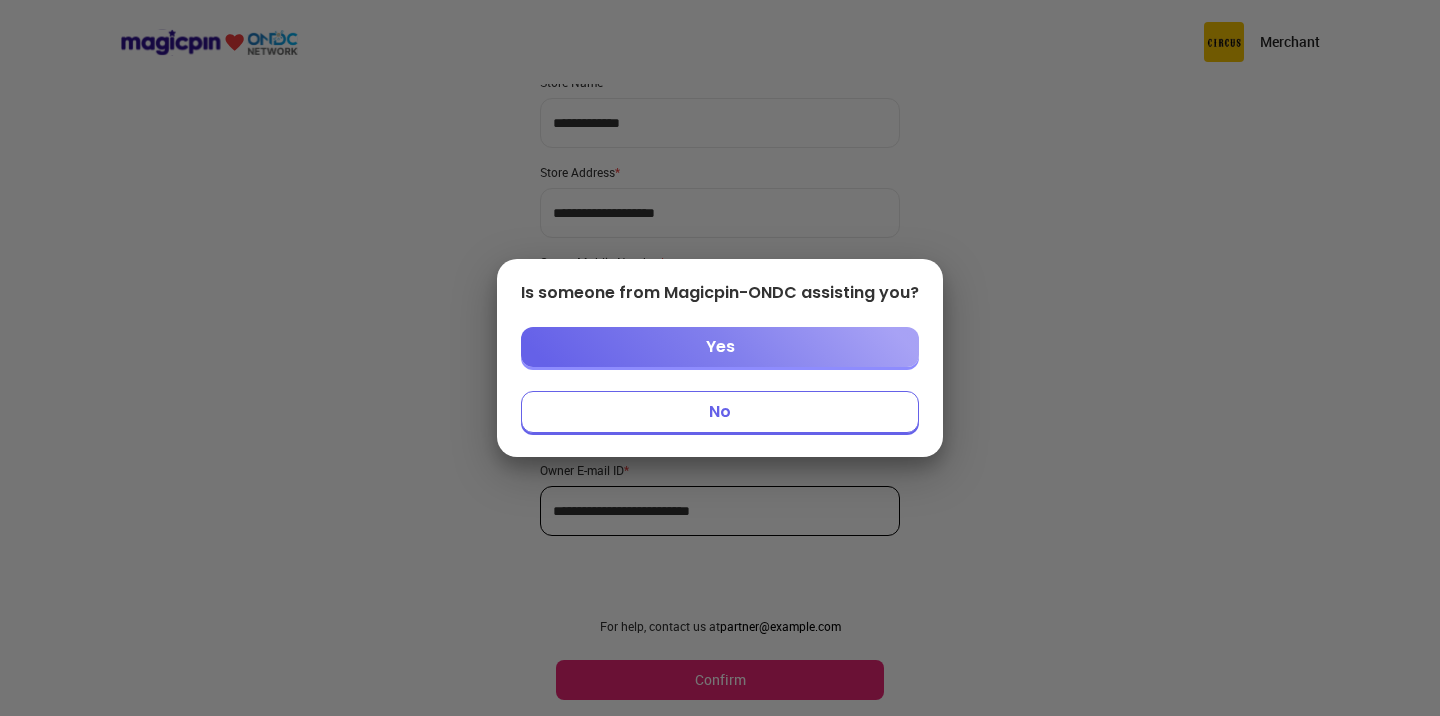 click on "No" at bounding box center (720, 412) 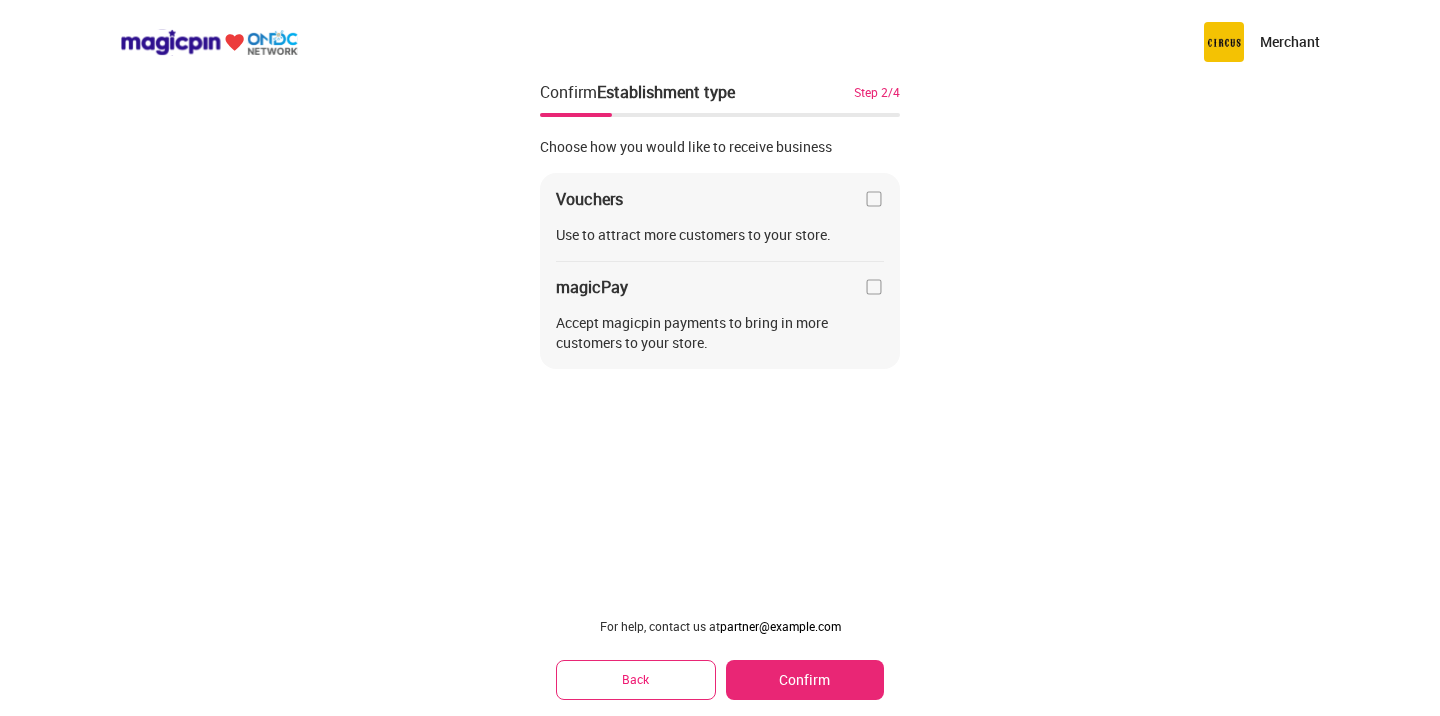 scroll, scrollTop: 0, scrollLeft: 0, axis: both 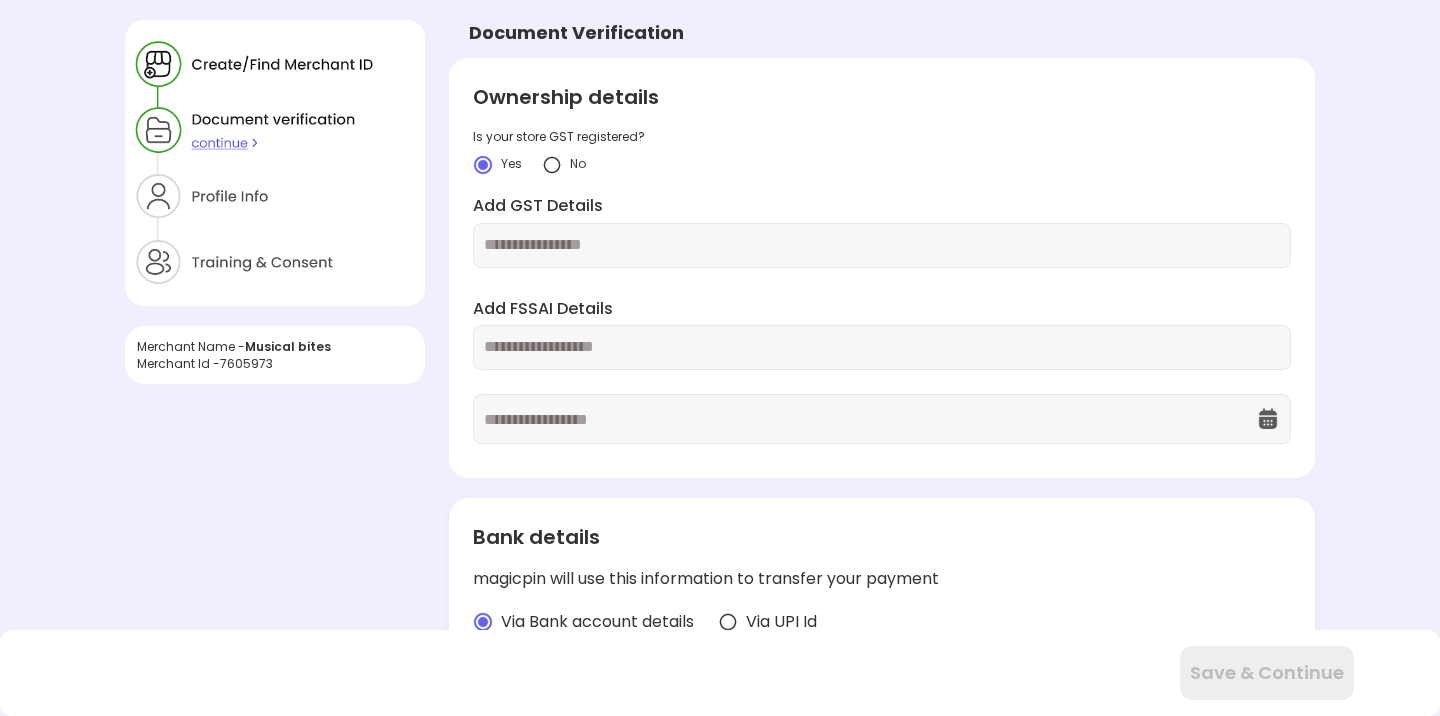 click at bounding box center [552, 165] 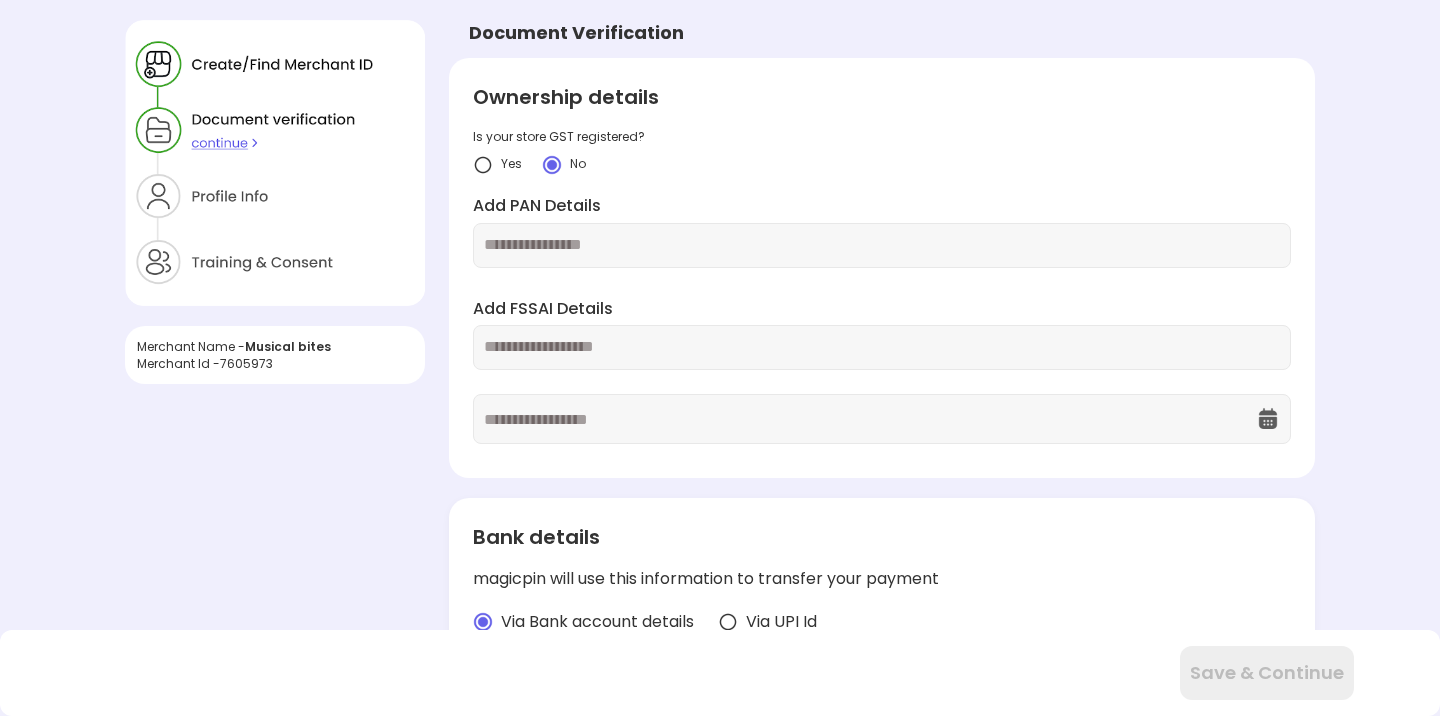click at bounding box center [882, 245] 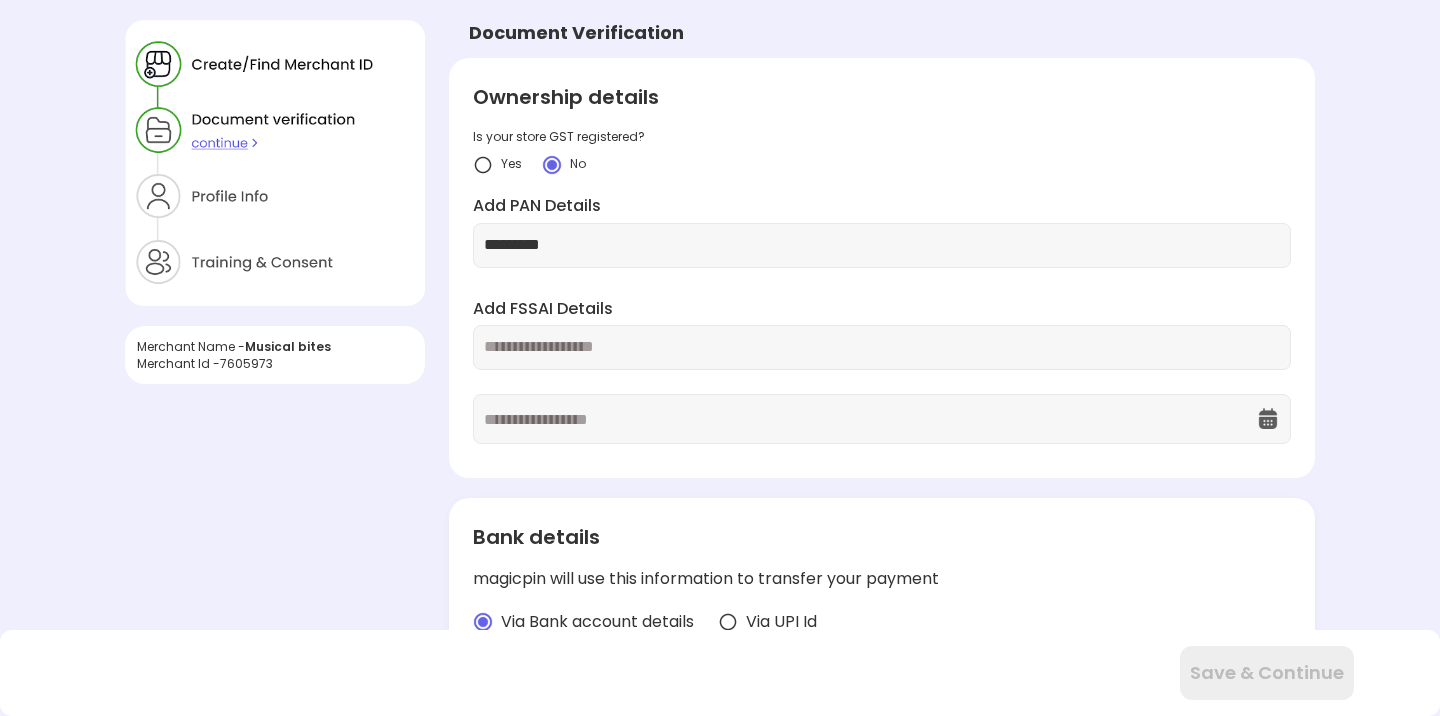 type on "**********" 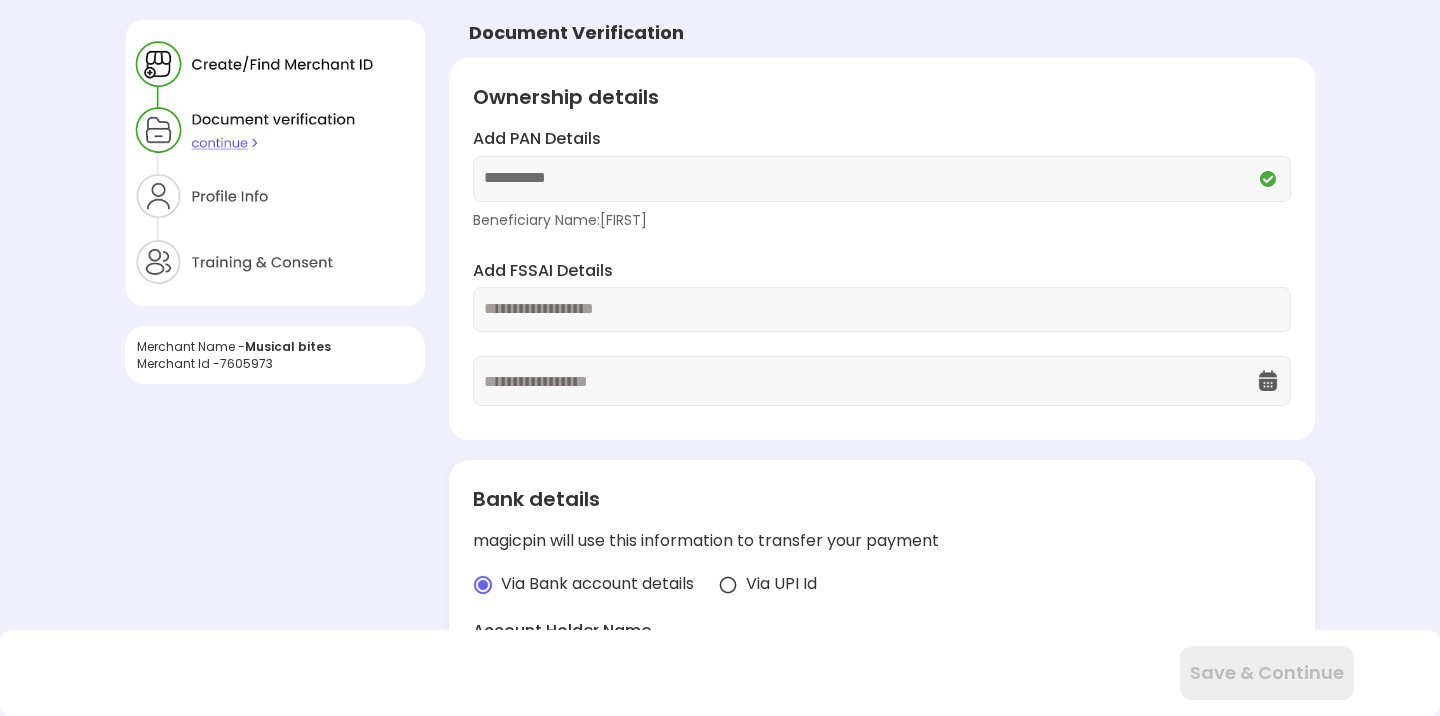 click at bounding box center [882, 309] 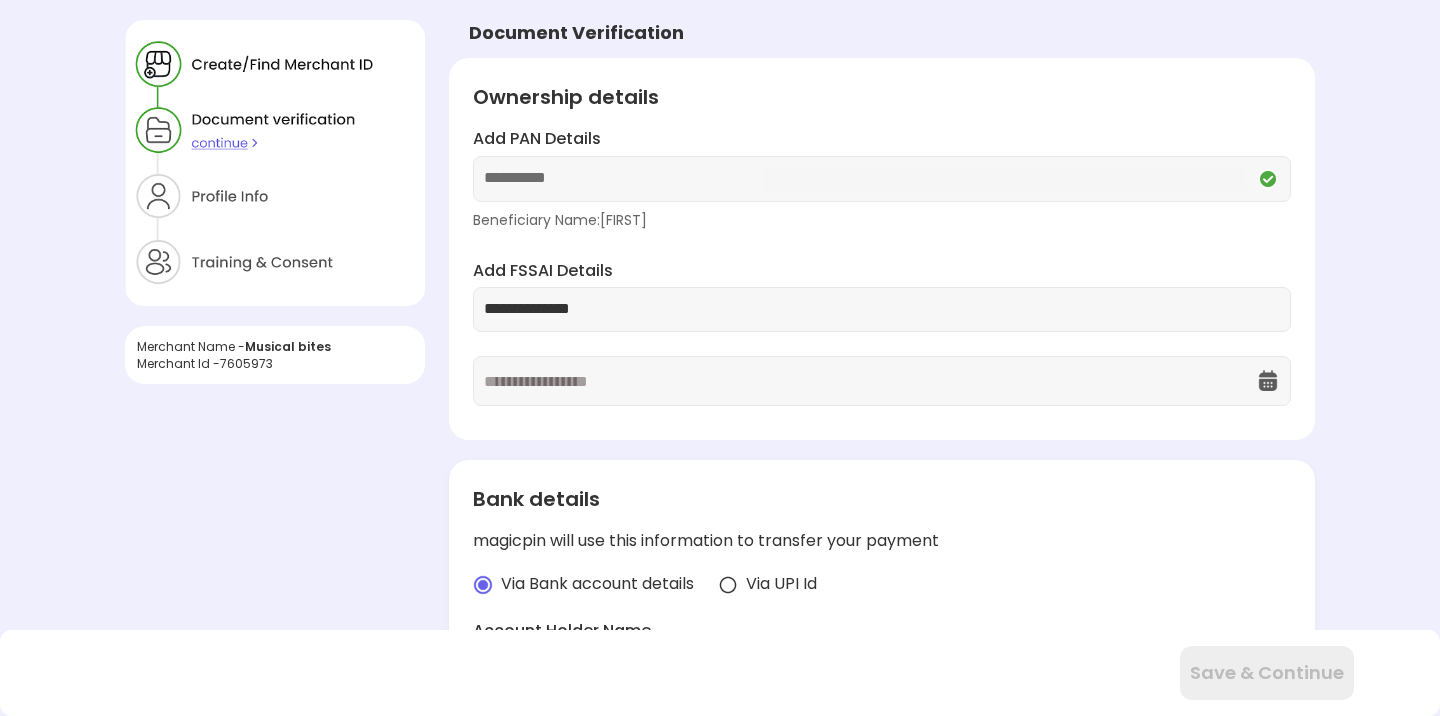 type on "**********" 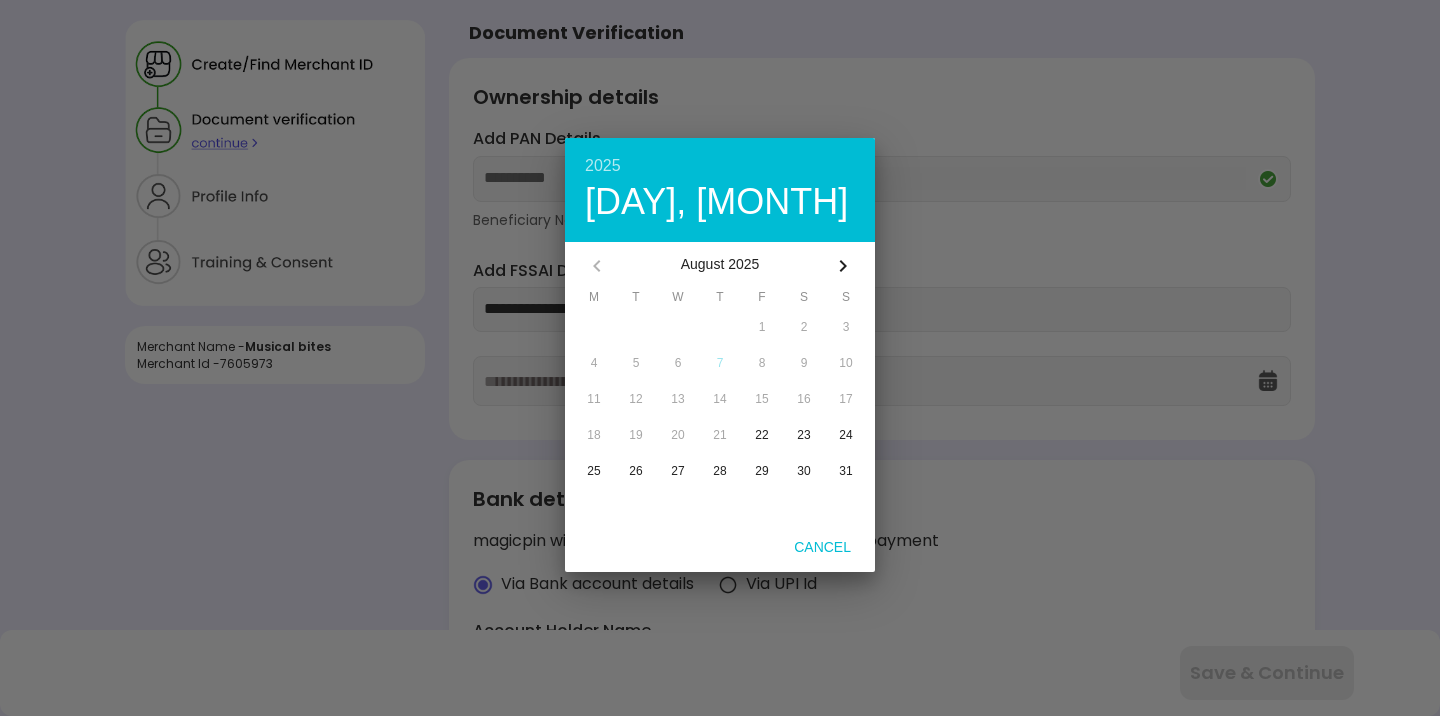 click on "August 2025" at bounding box center [720, 266] 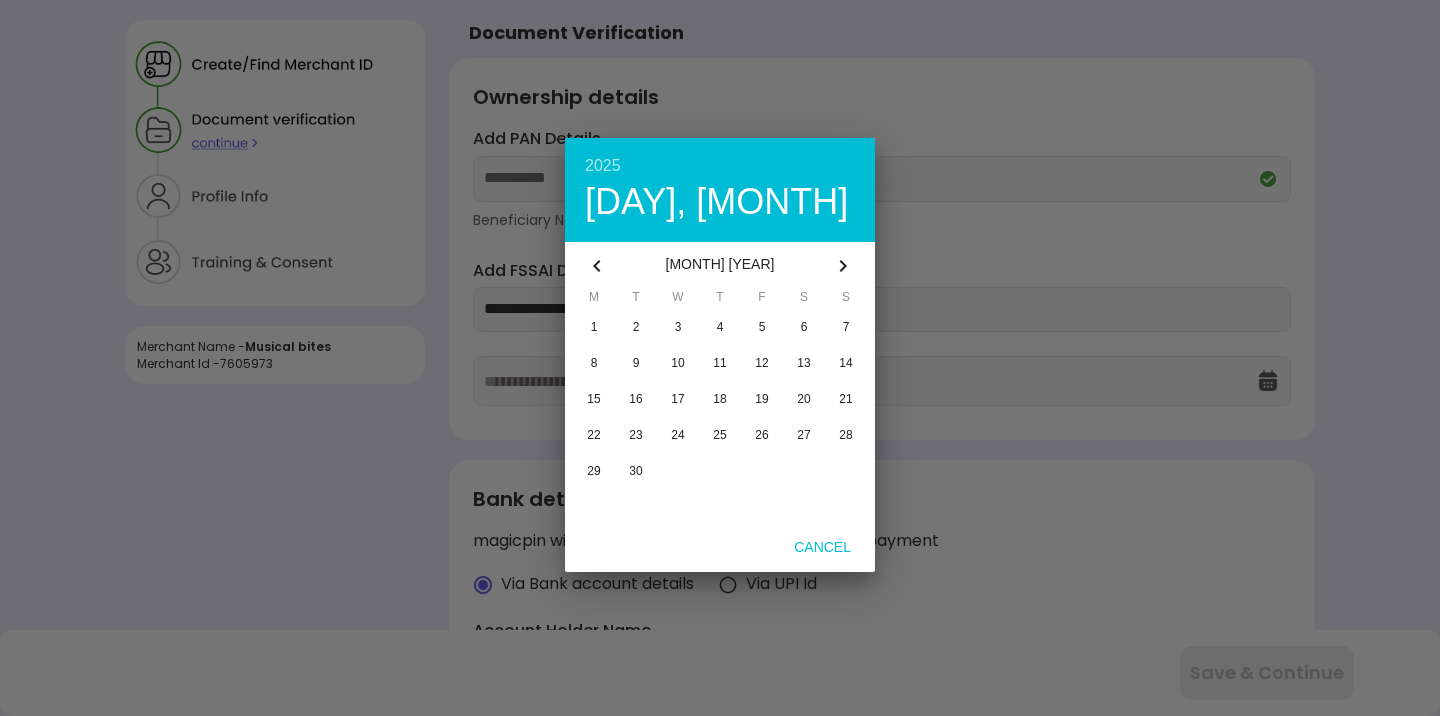 click on "[MONTH] [YEAR]" at bounding box center (720, 266) 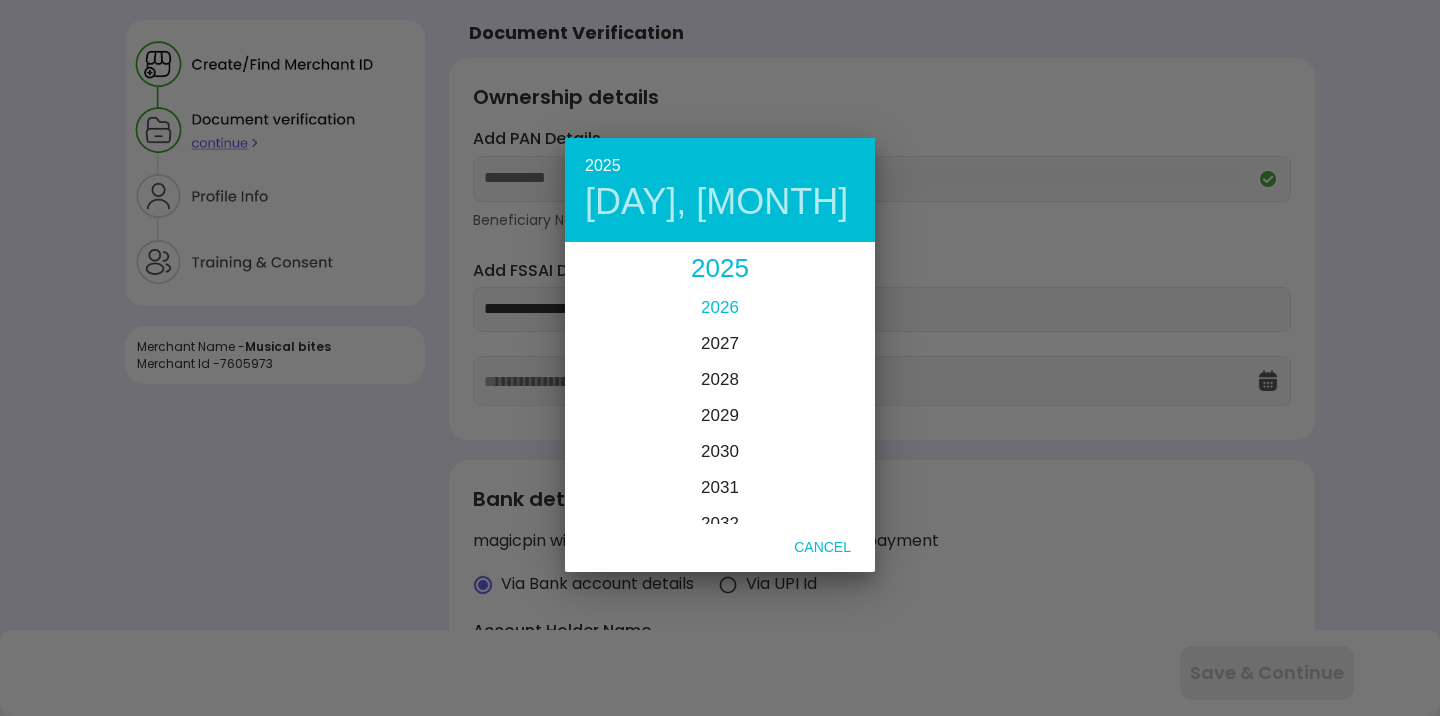 click on "2026" at bounding box center [720, 307] 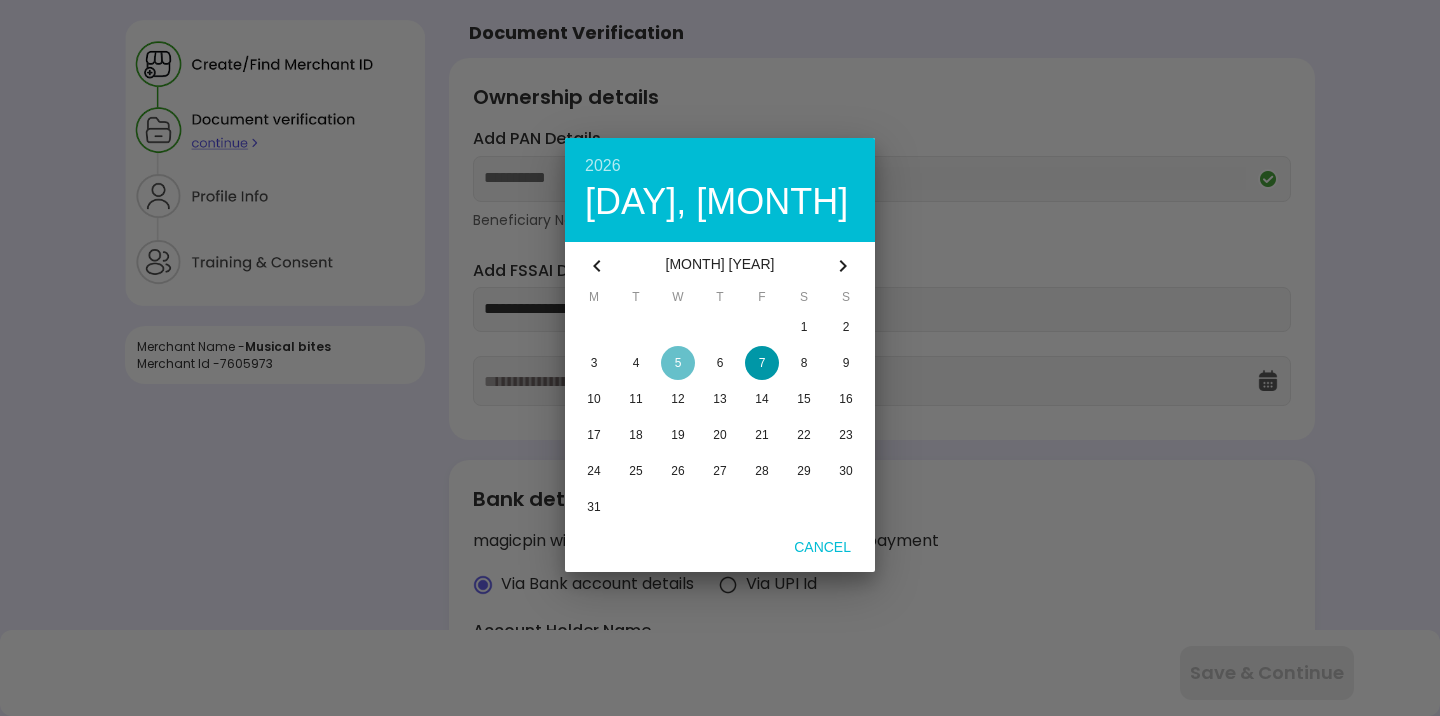click on "5" at bounding box center (678, 363) 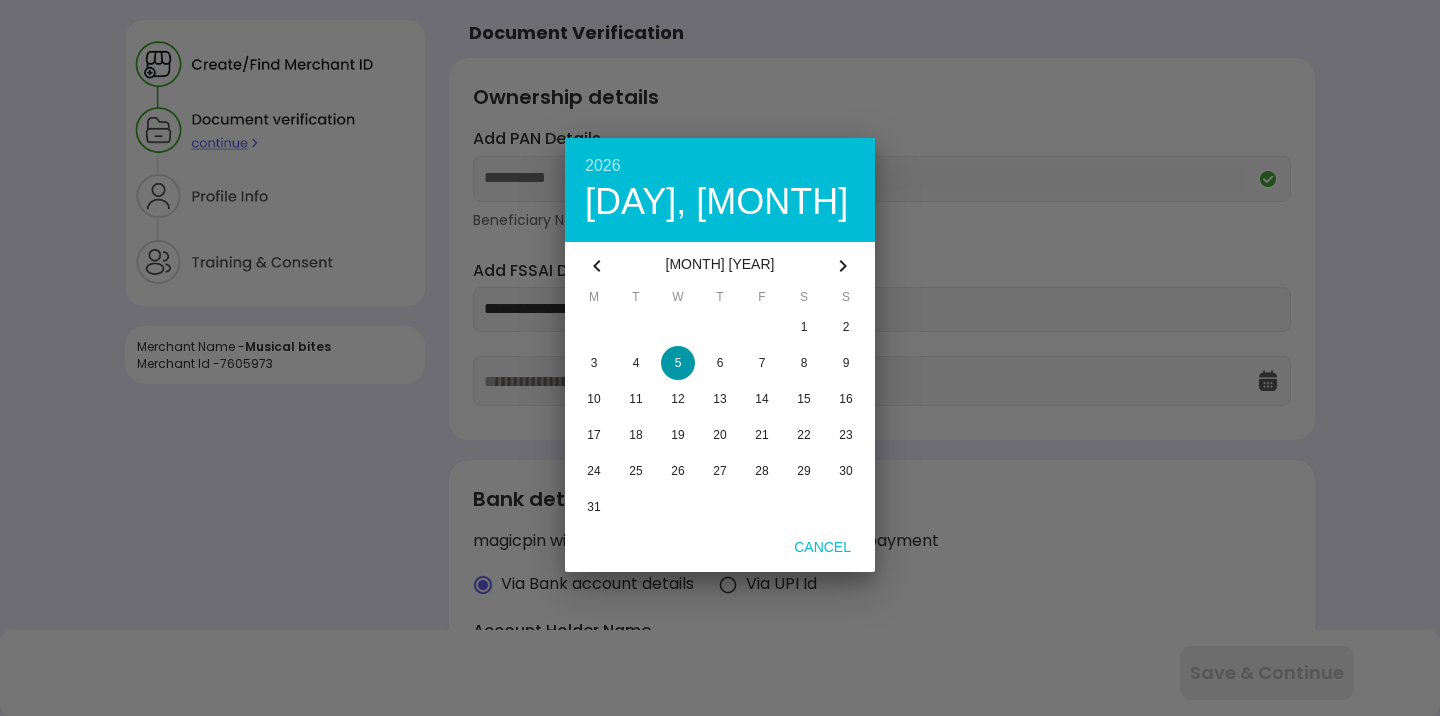 type on "**********" 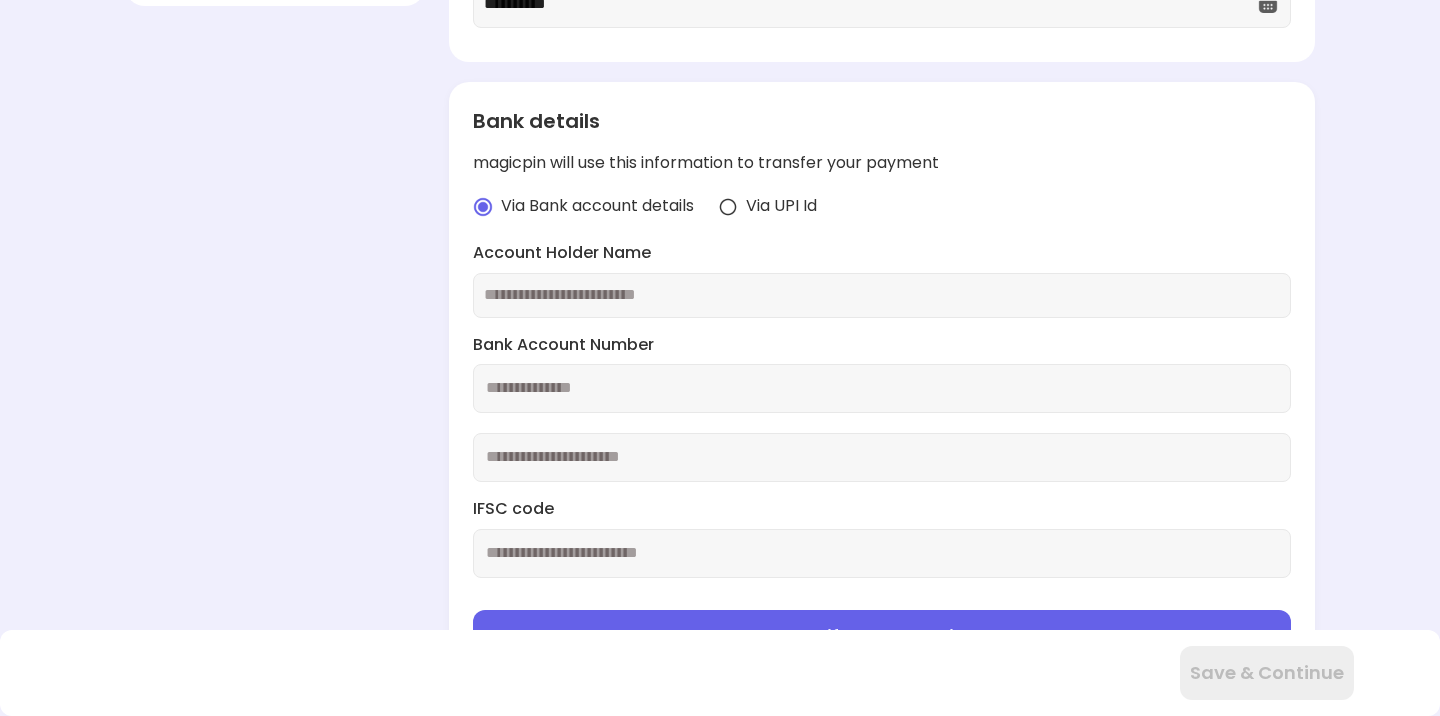scroll, scrollTop: 381, scrollLeft: 0, axis: vertical 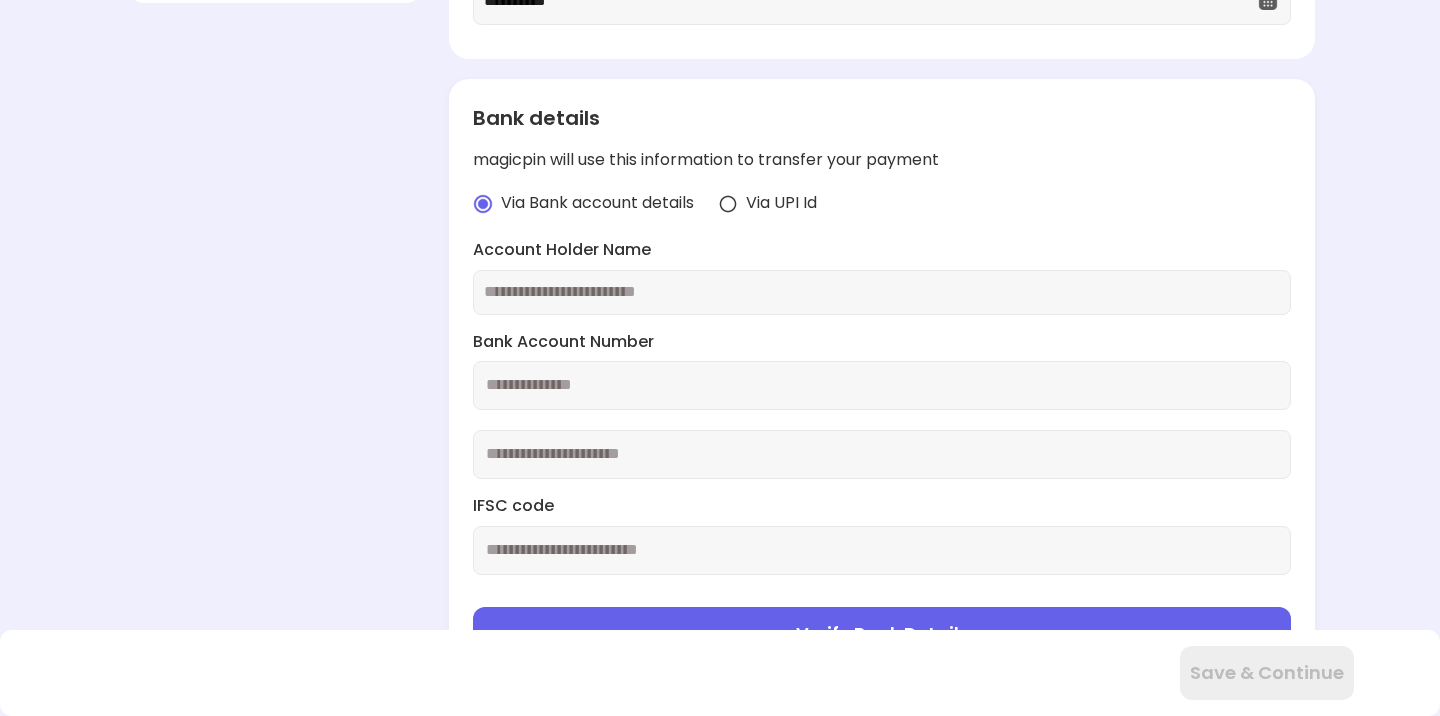click at bounding box center (882, 292) 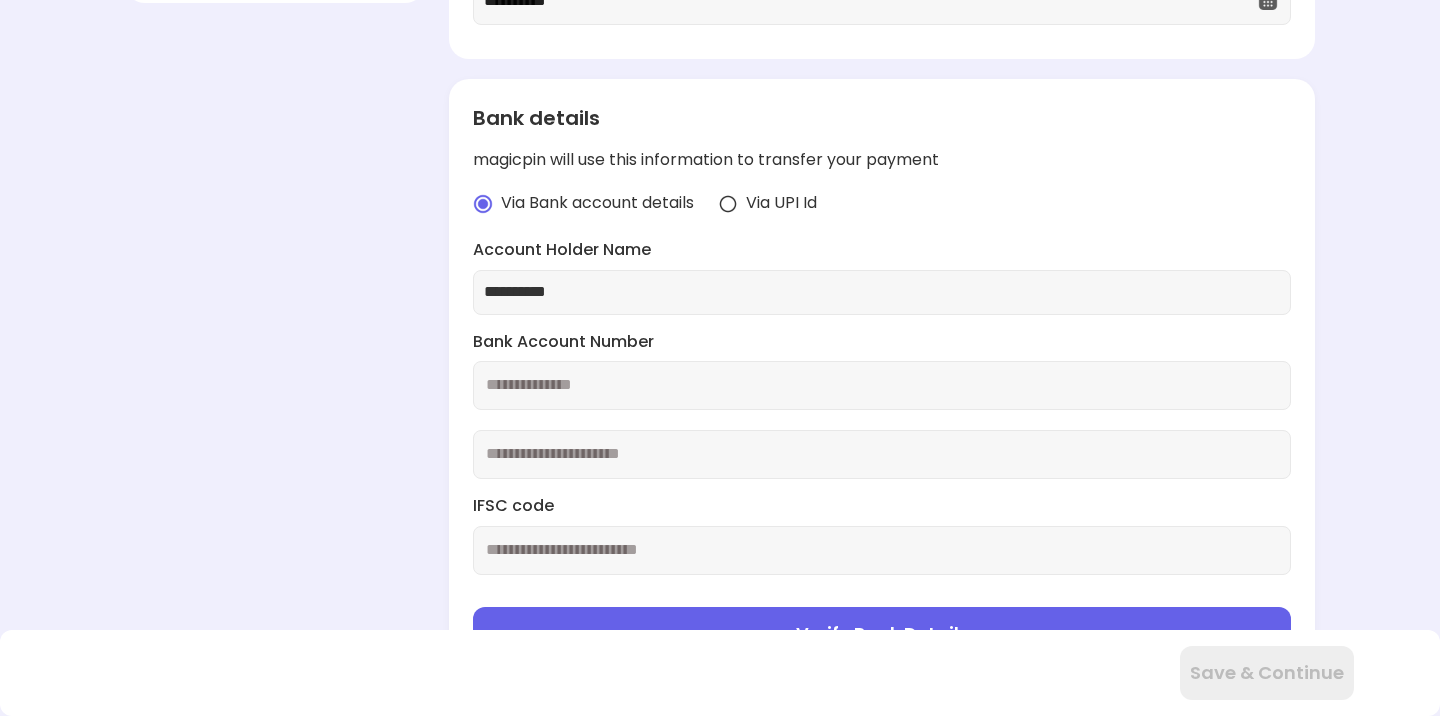 type on "**********" 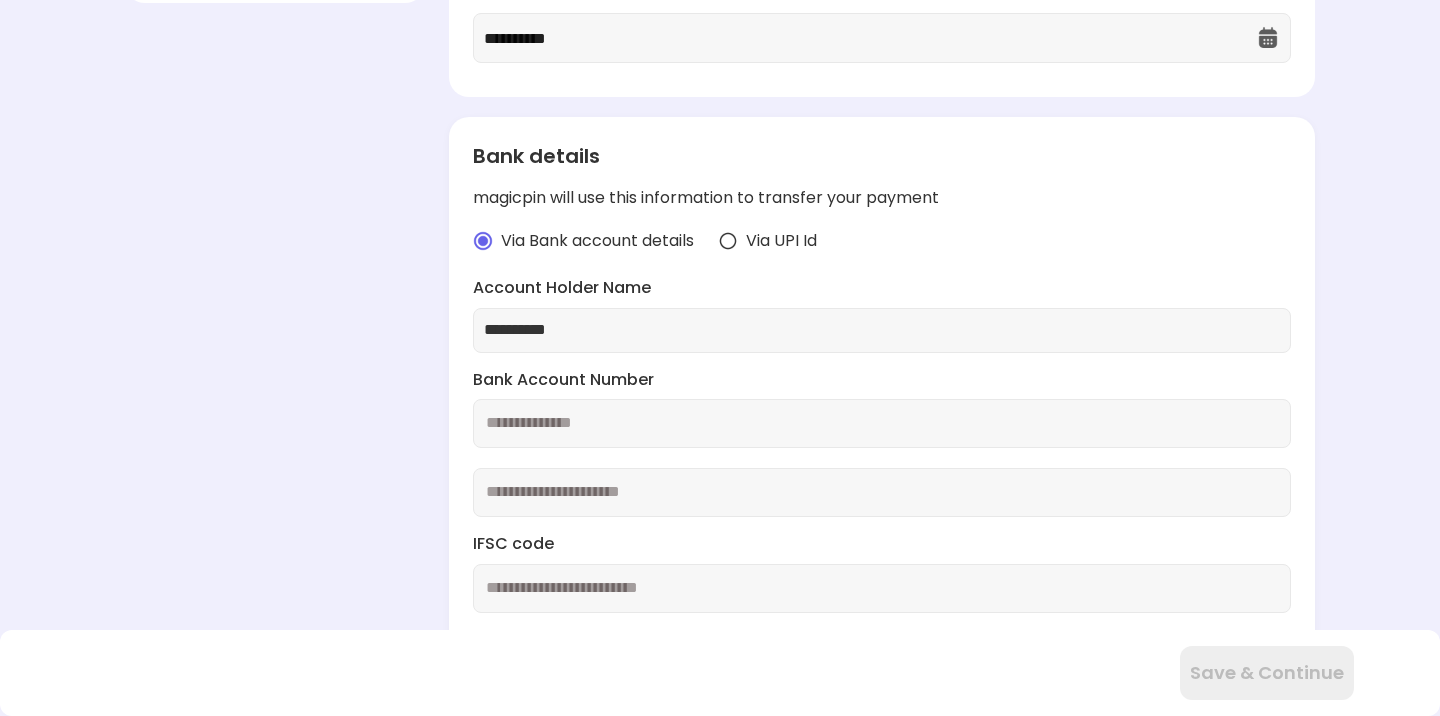 type on "**********" 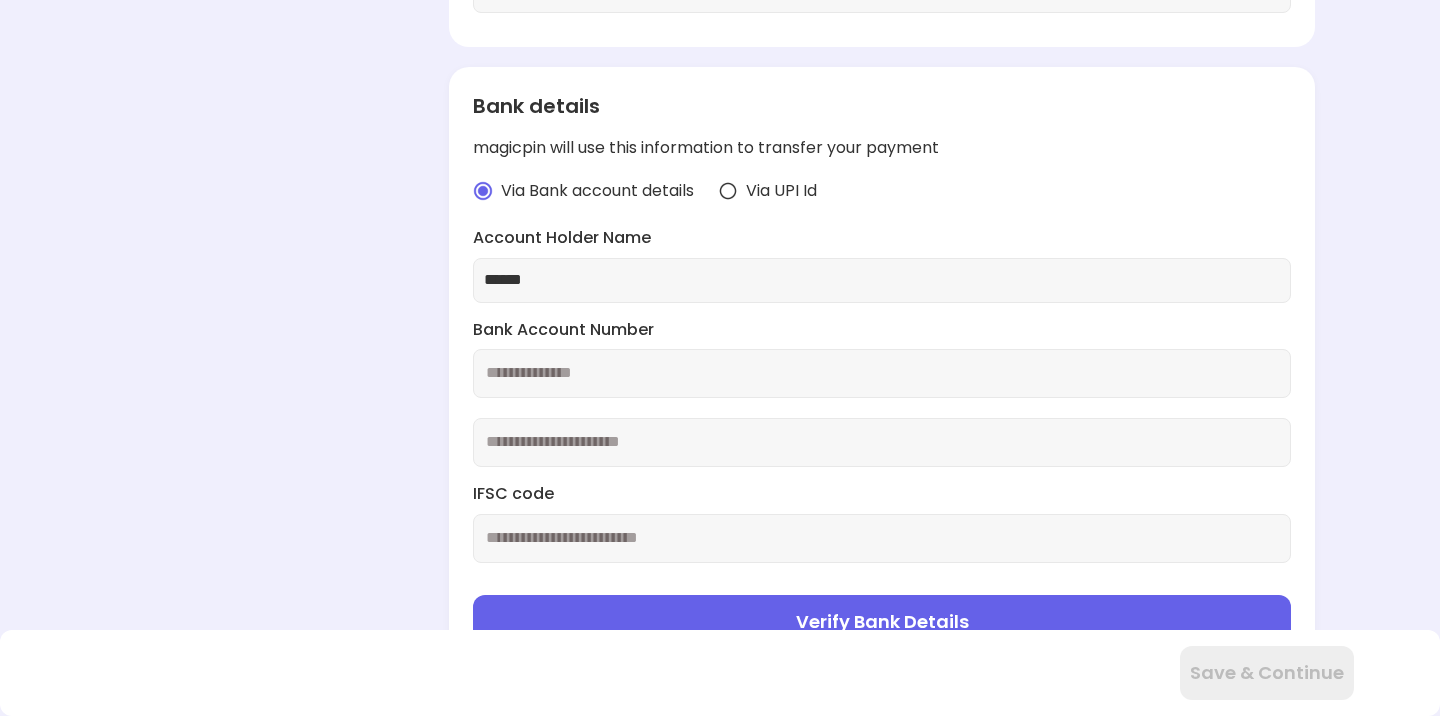 scroll, scrollTop: 432, scrollLeft: 0, axis: vertical 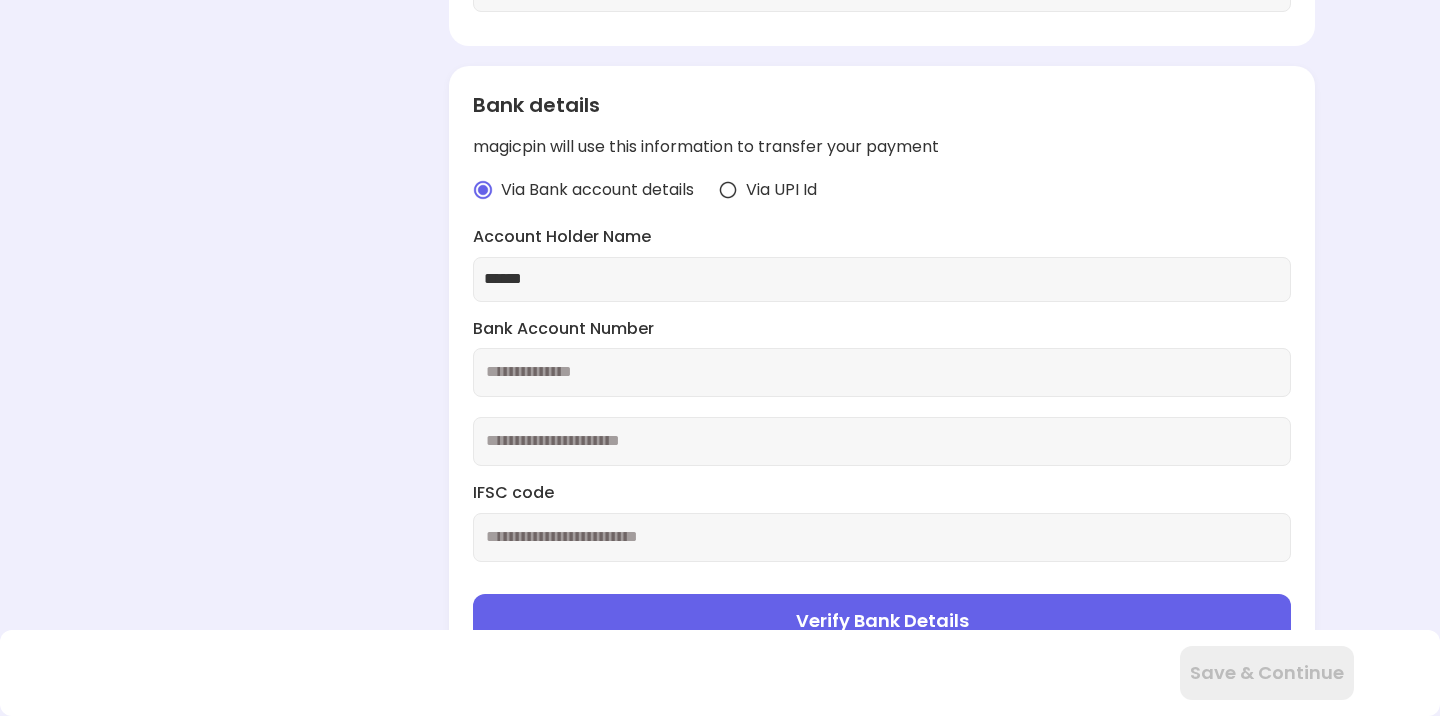 type on "******" 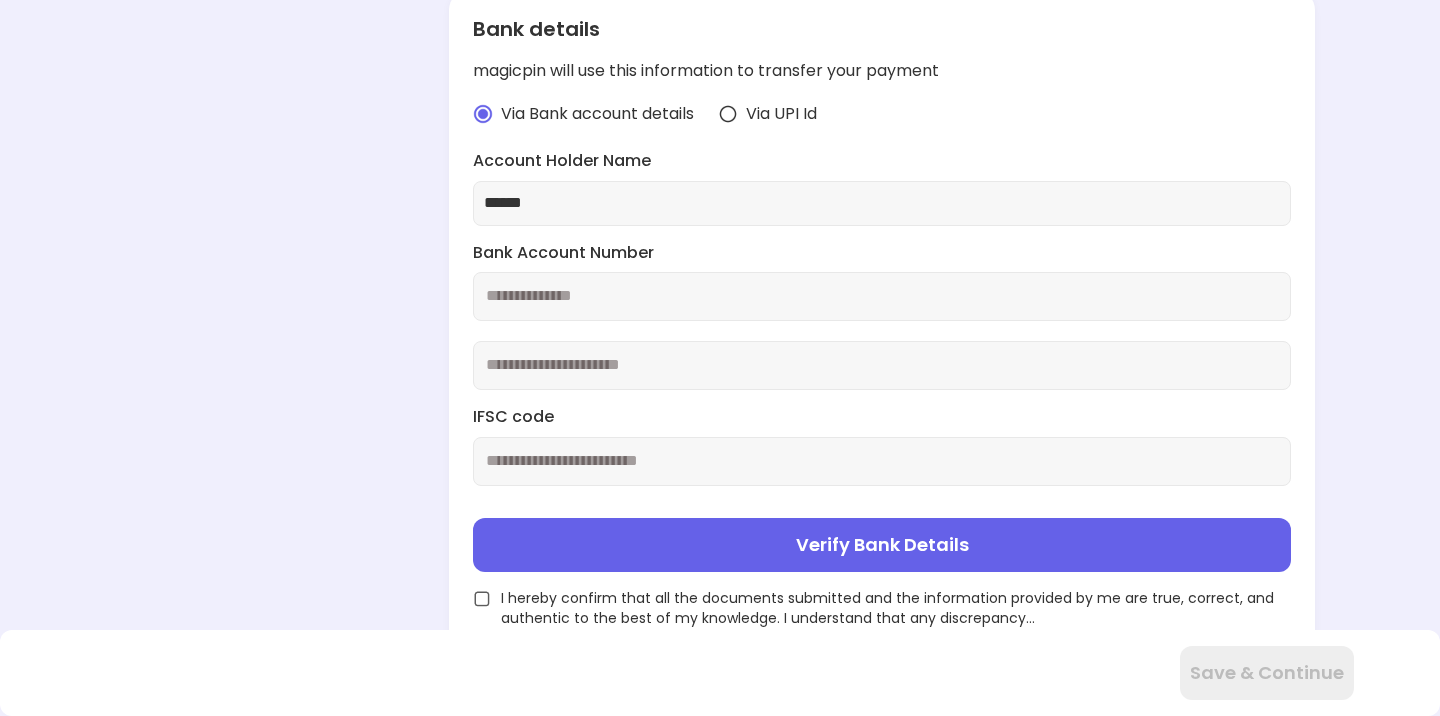 scroll, scrollTop: 513, scrollLeft: 0, axis: vertical 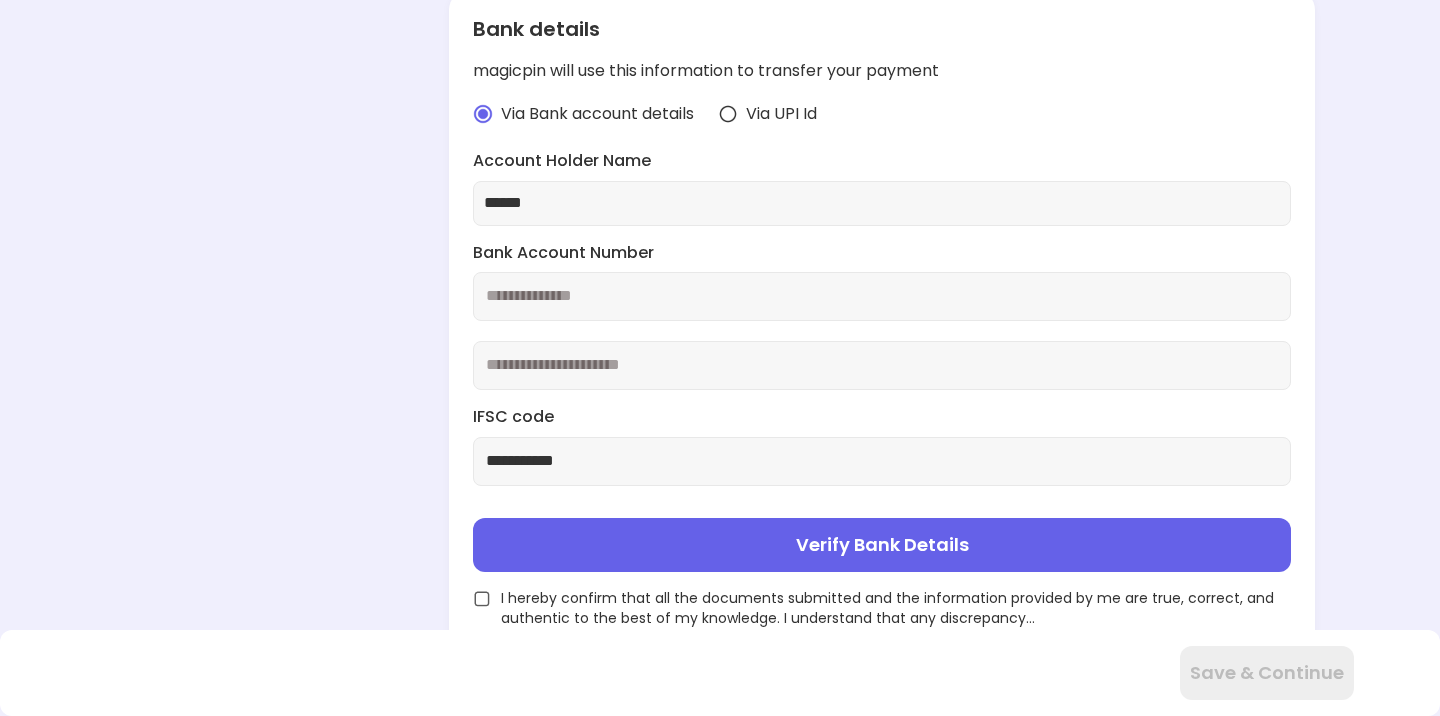 type on "**********" 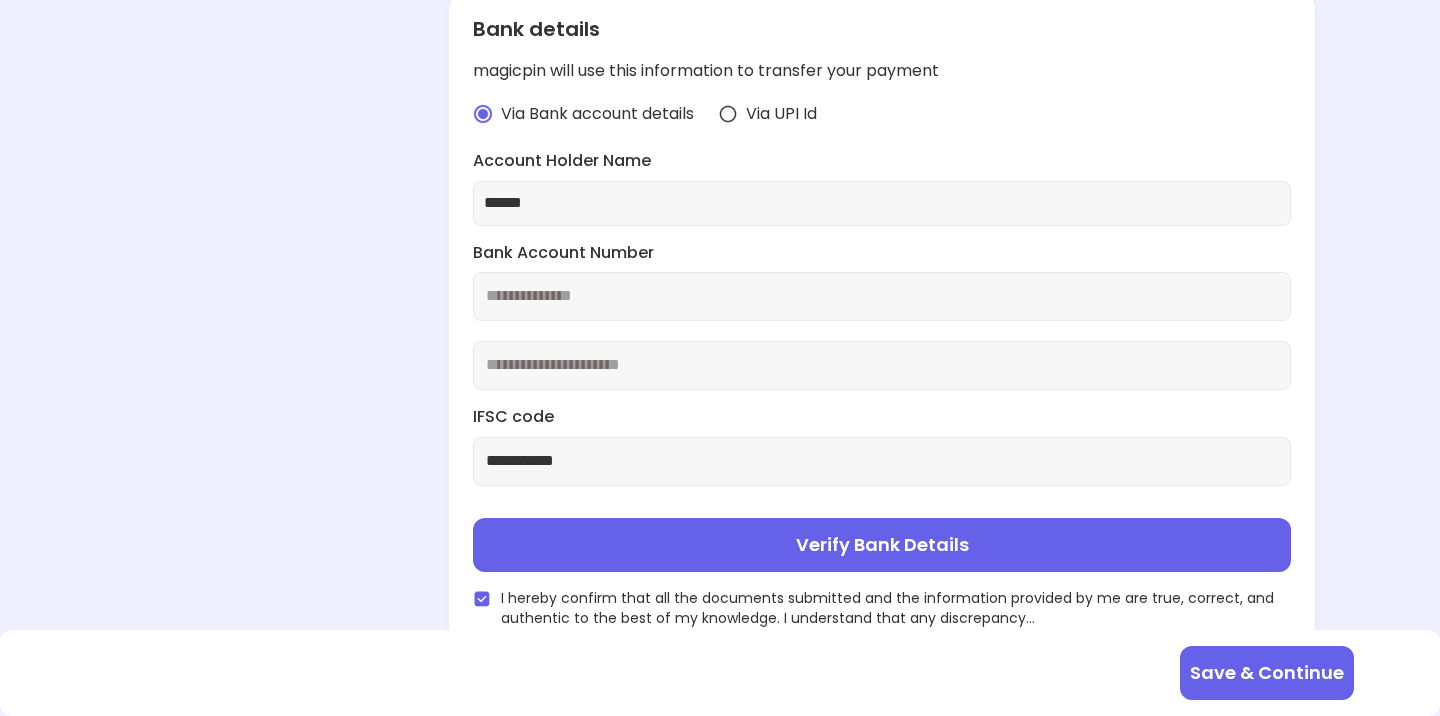 scroll, scrollTop: 513, scrollLeft: 0, axis: vertical 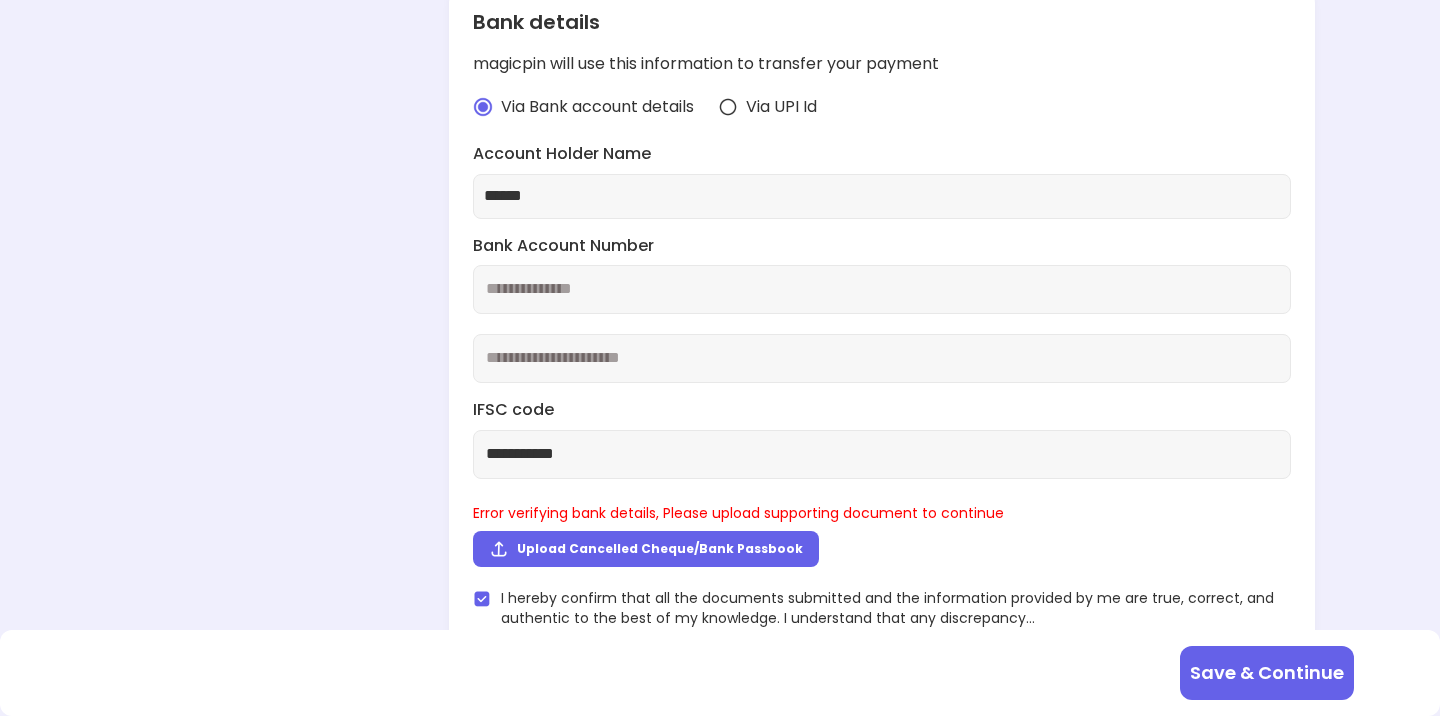 click on "**********" at bounding box center [882, 289] 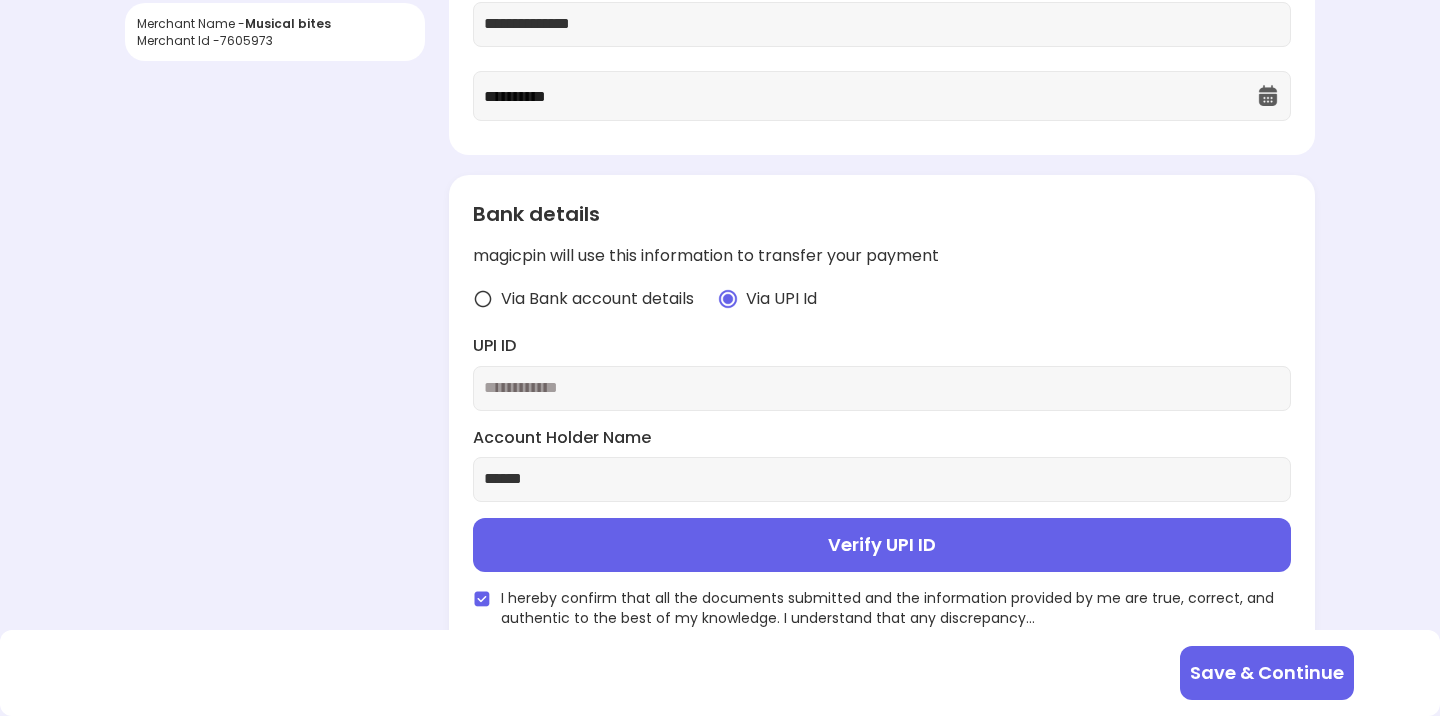 scroll, scrollTop: 325, scrollLeft: 0, axis: vertical 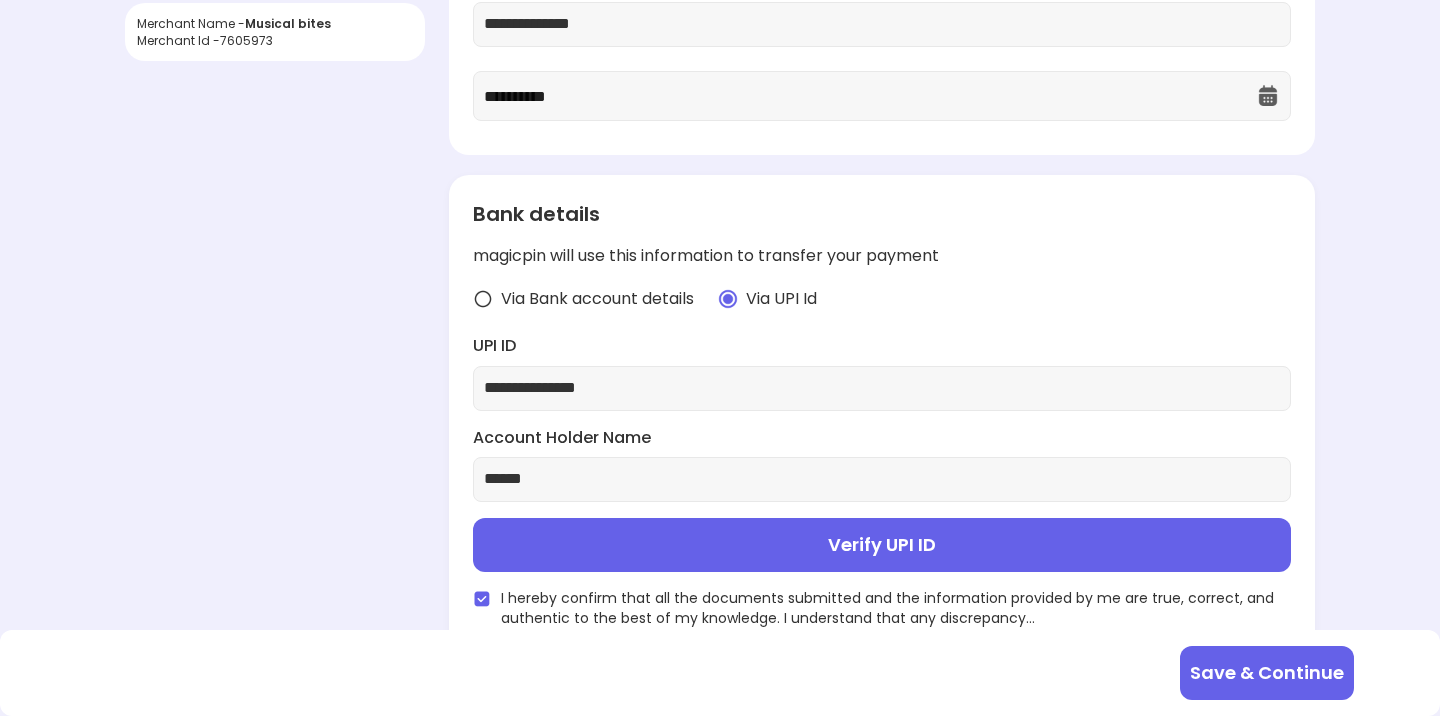 click on "Verify UPI ID" at bounding box center (882, 545) 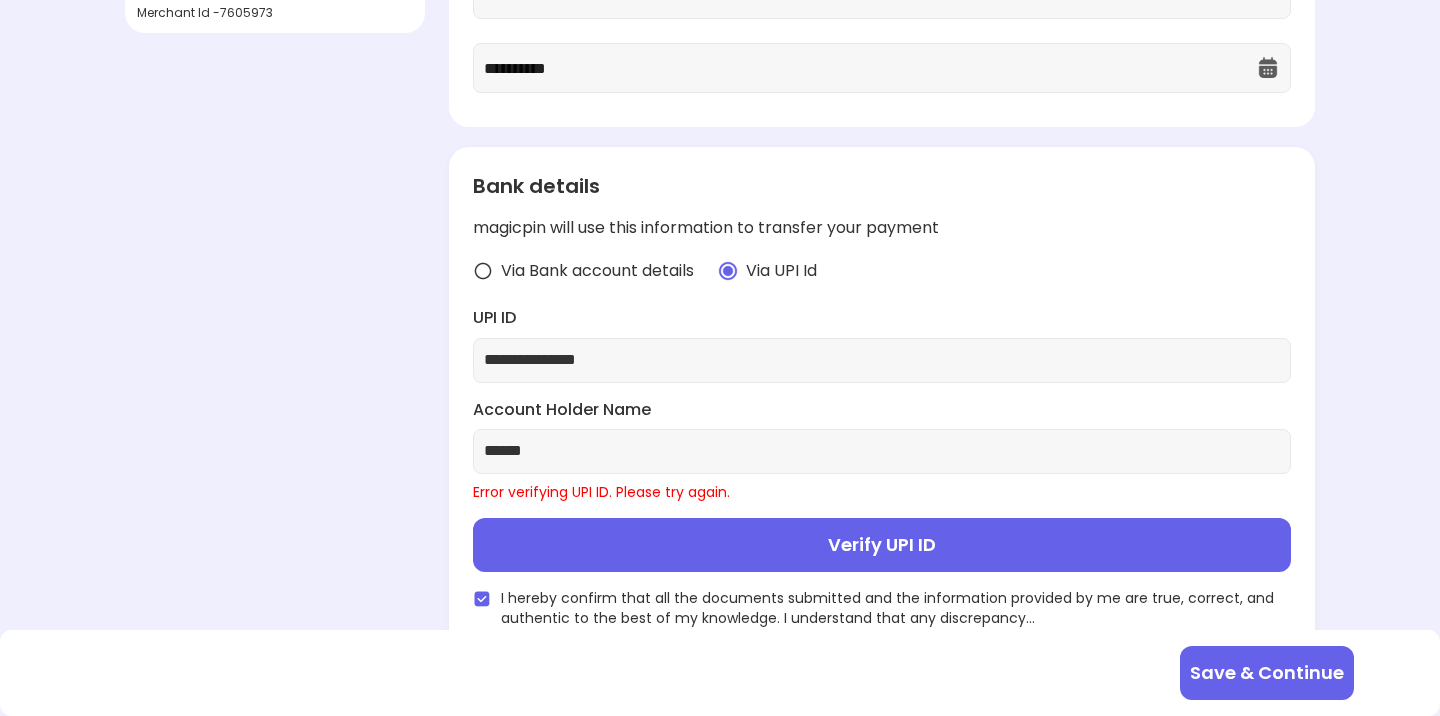 scroll, scrollTop: 353, scrollLeft: 0, axis: vertical 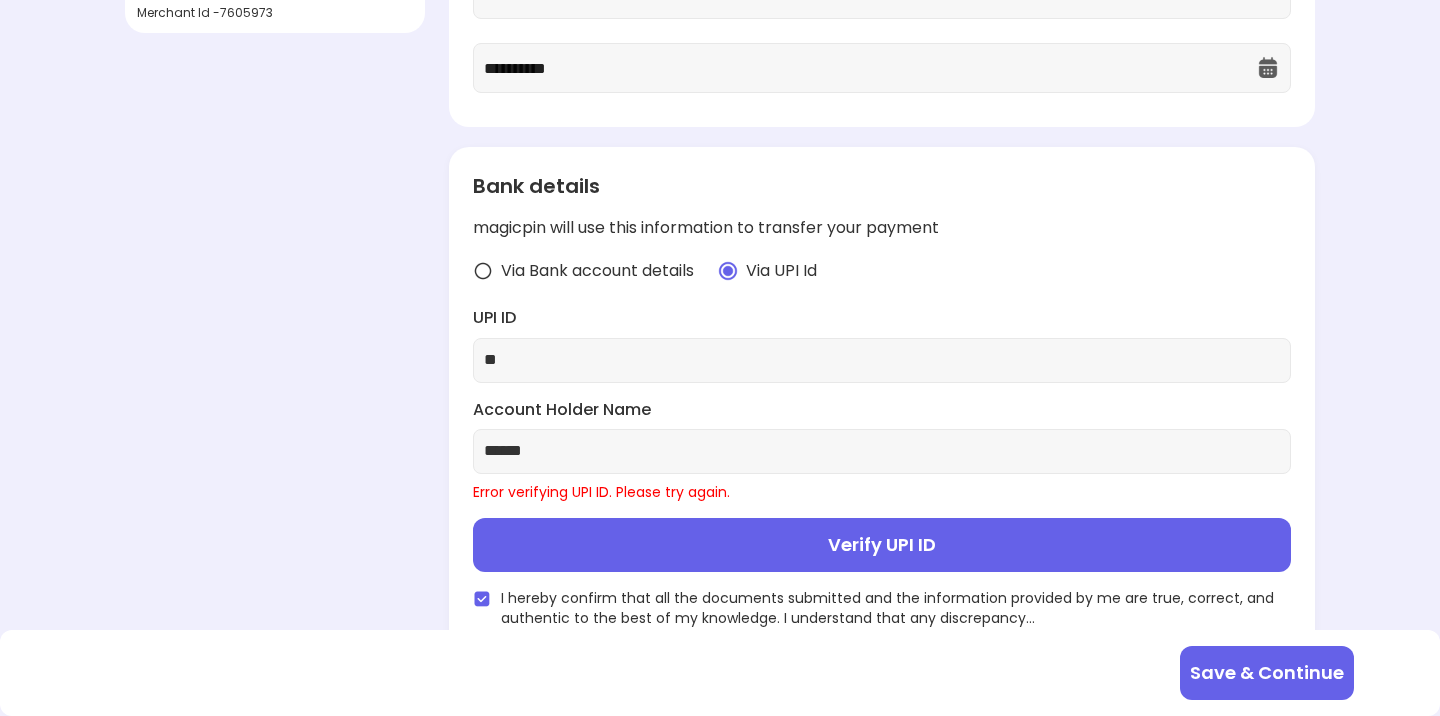 type on "*" 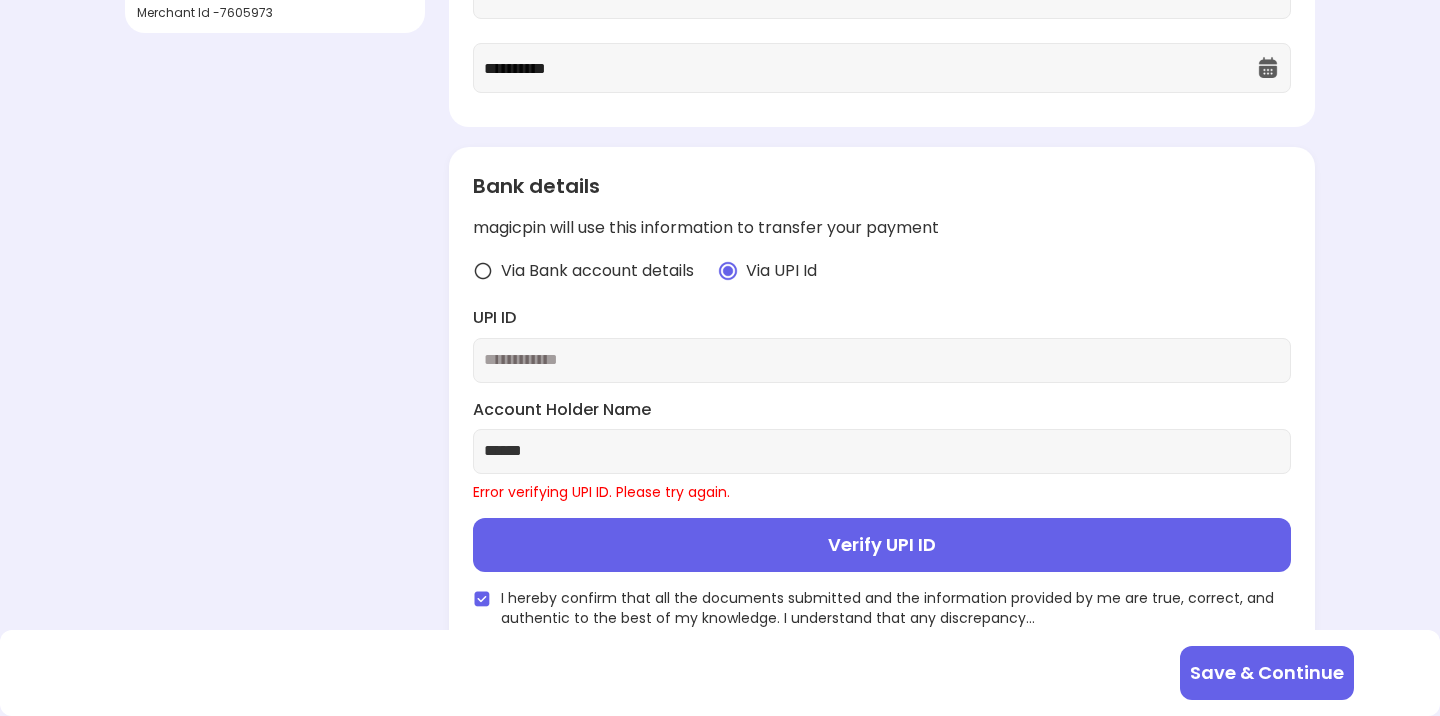 scroll, scrollTop: 353, scrollLeft: 0, axis: vertical 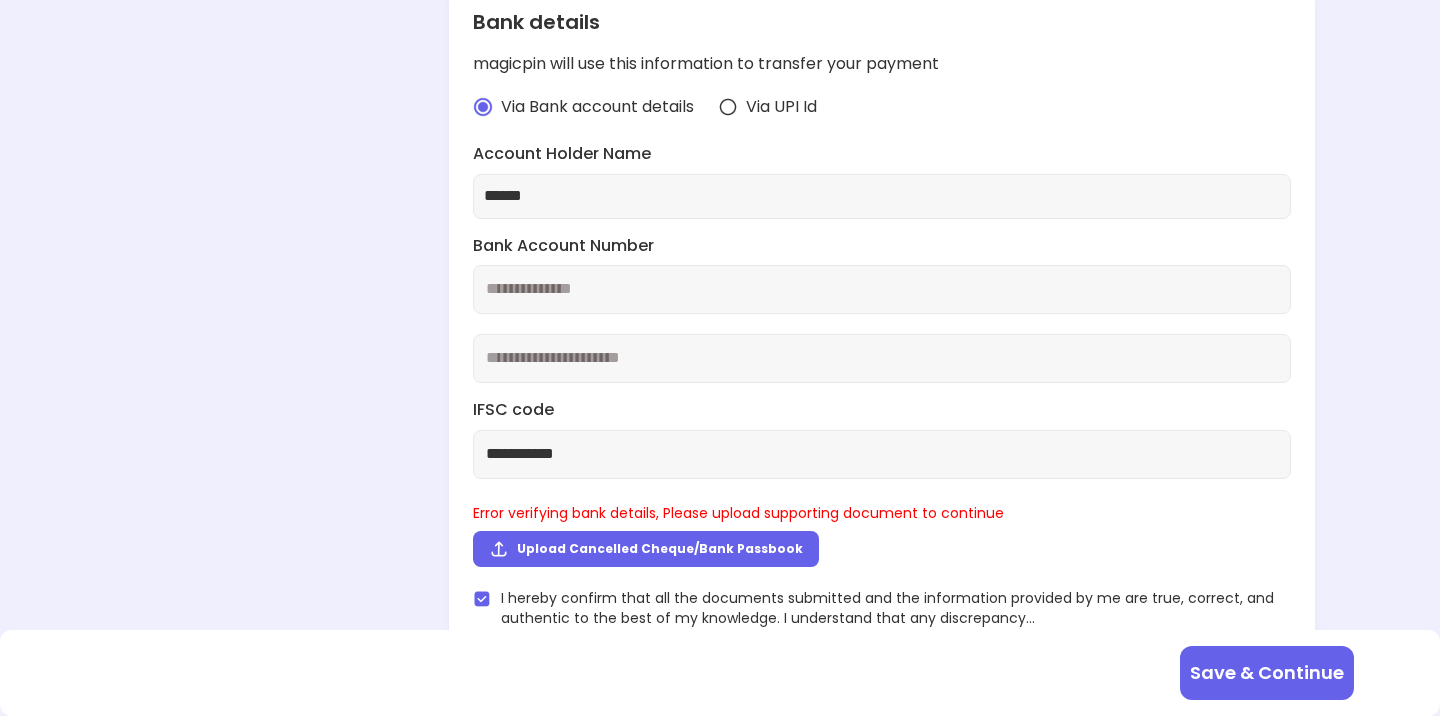click at bounding box center (728, 107) 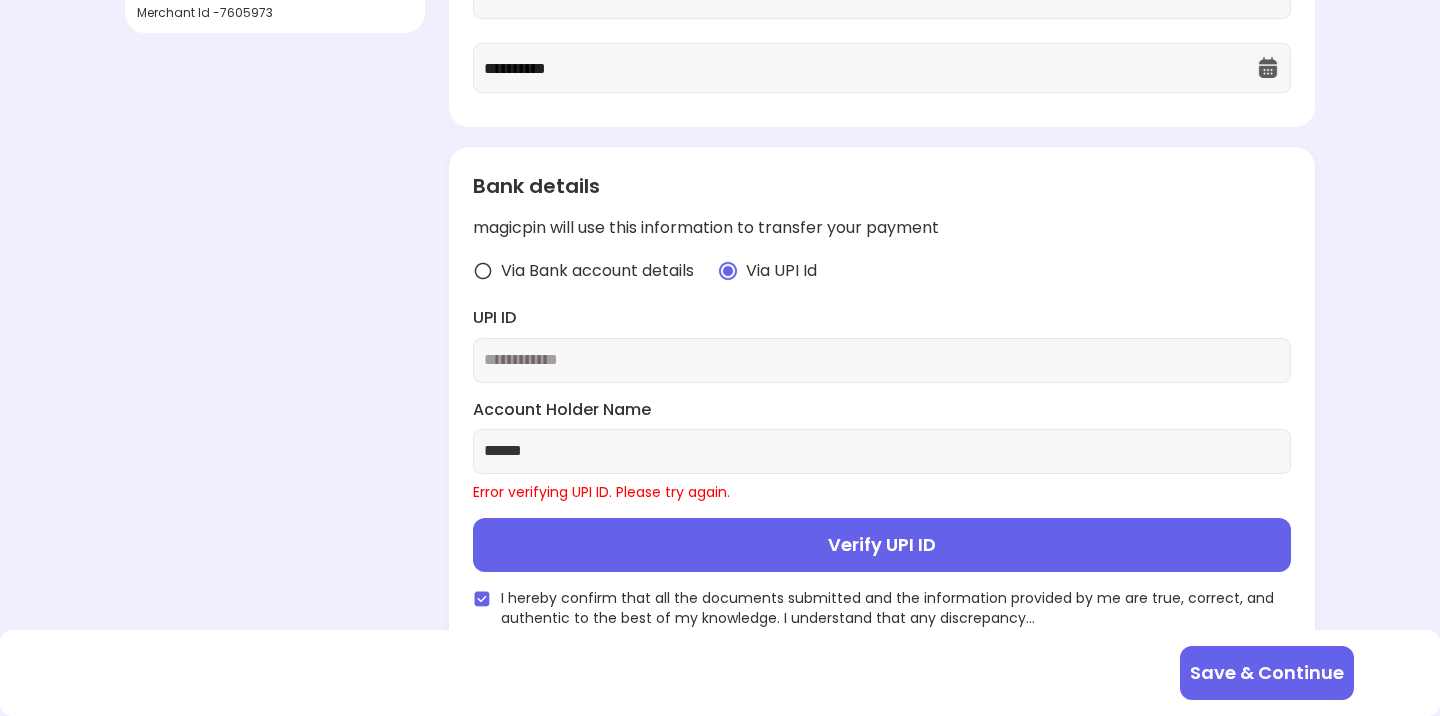 scroll, scrollTop: 353, scrollLeft: 0, axis: vertical 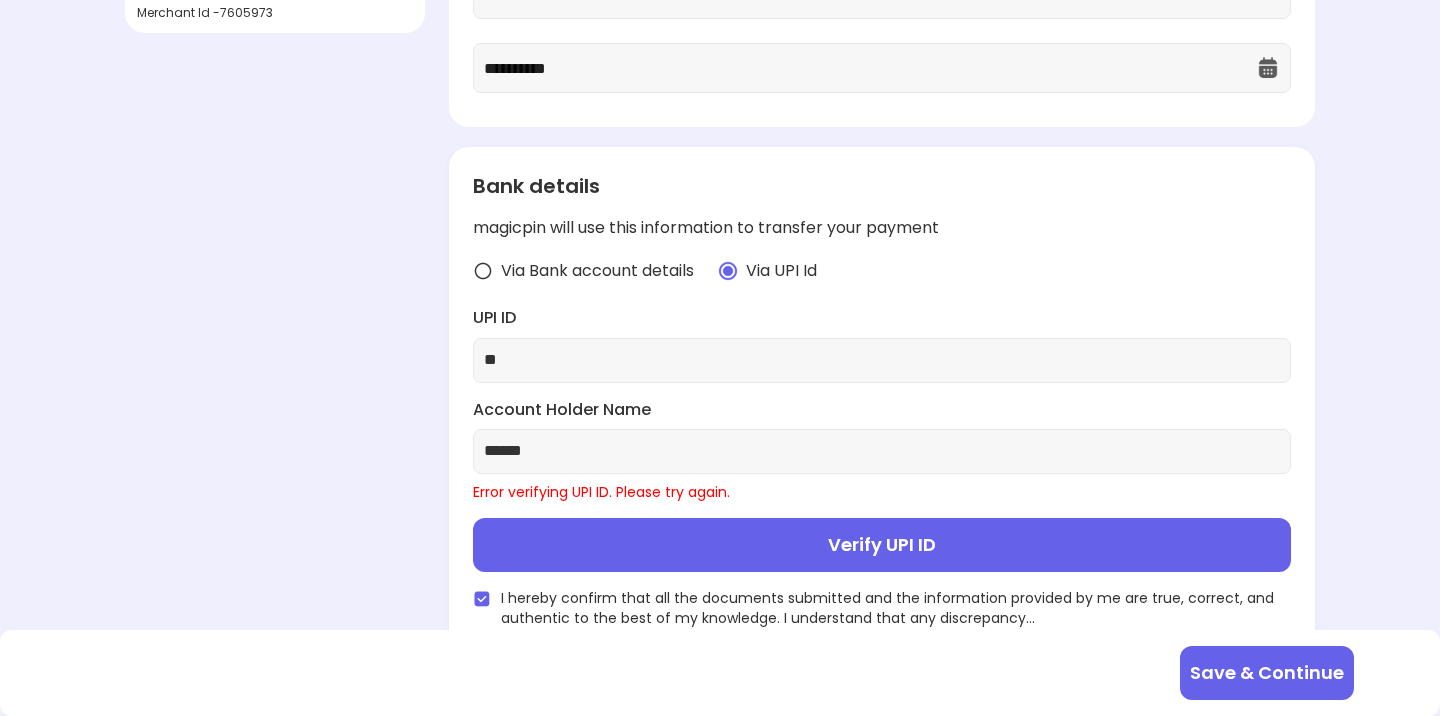 type on "*" 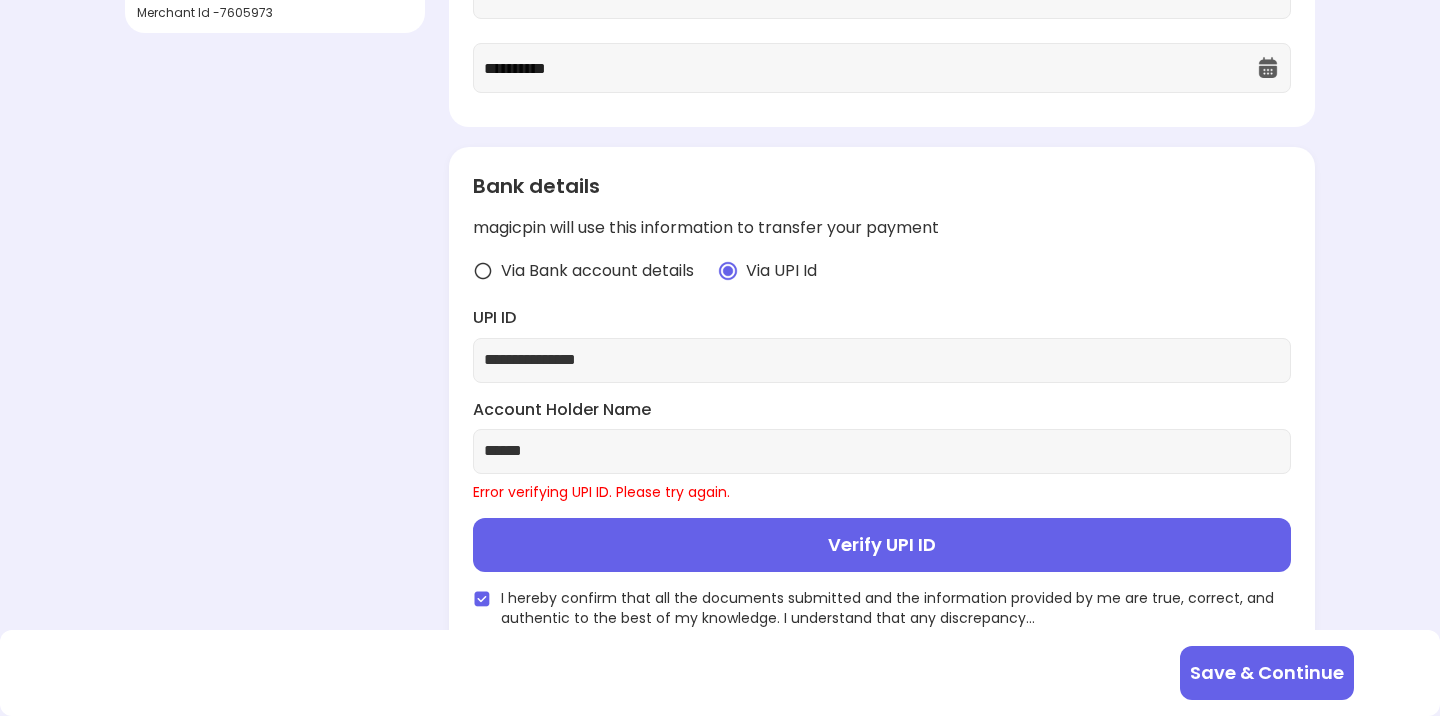 click on "Verify UPI ID" at bounding box center (882, 545) 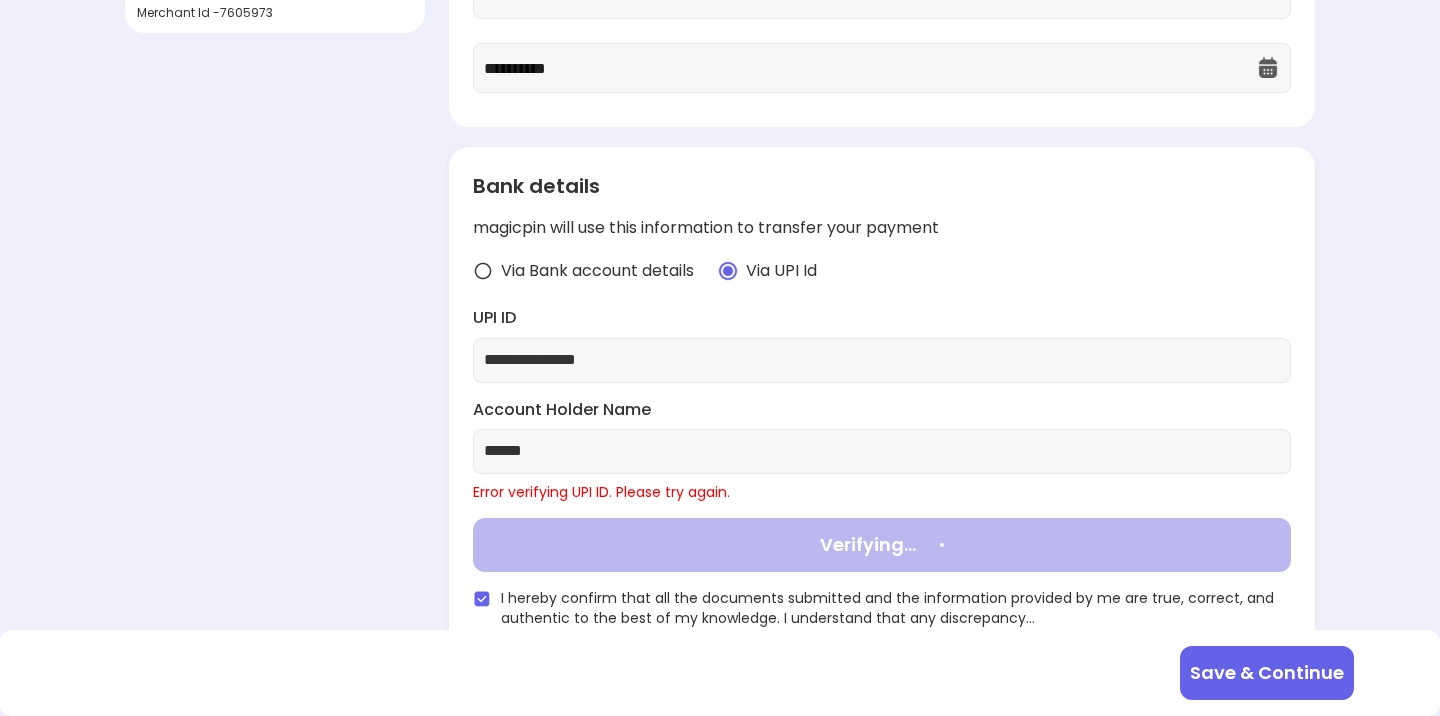 click on "Verifying..." at bounding box center [882, 545] 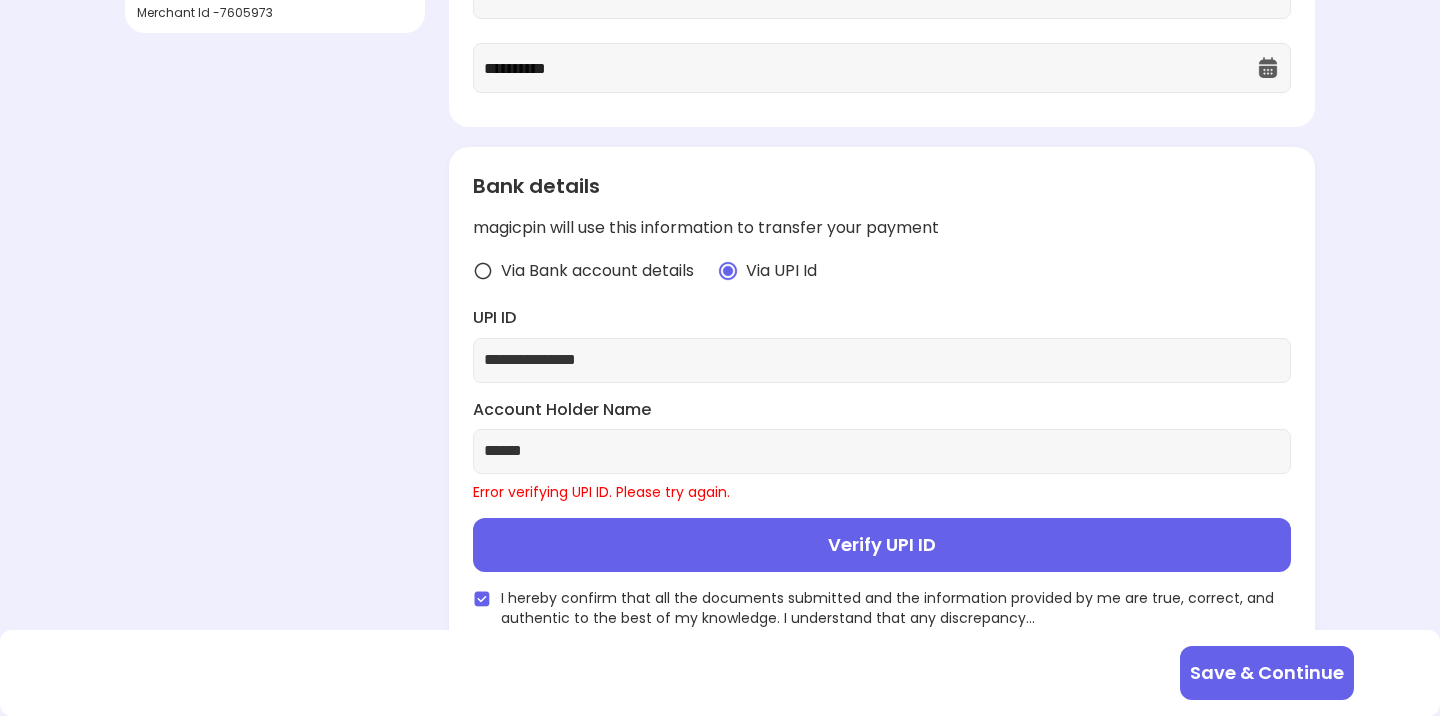 click on "Verify UPI ID" at bounding box center [882, 545] 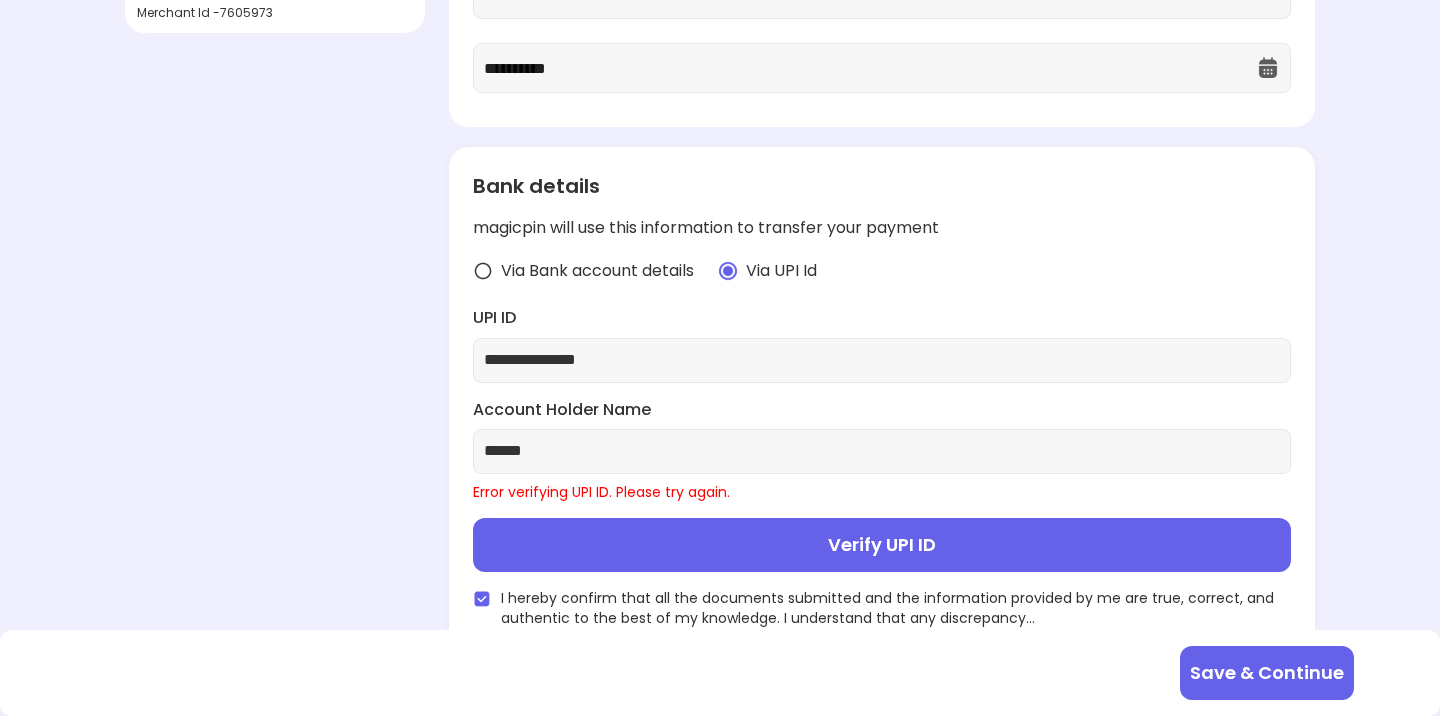click on "Via Bank account details" at bounding box center [583, 271] 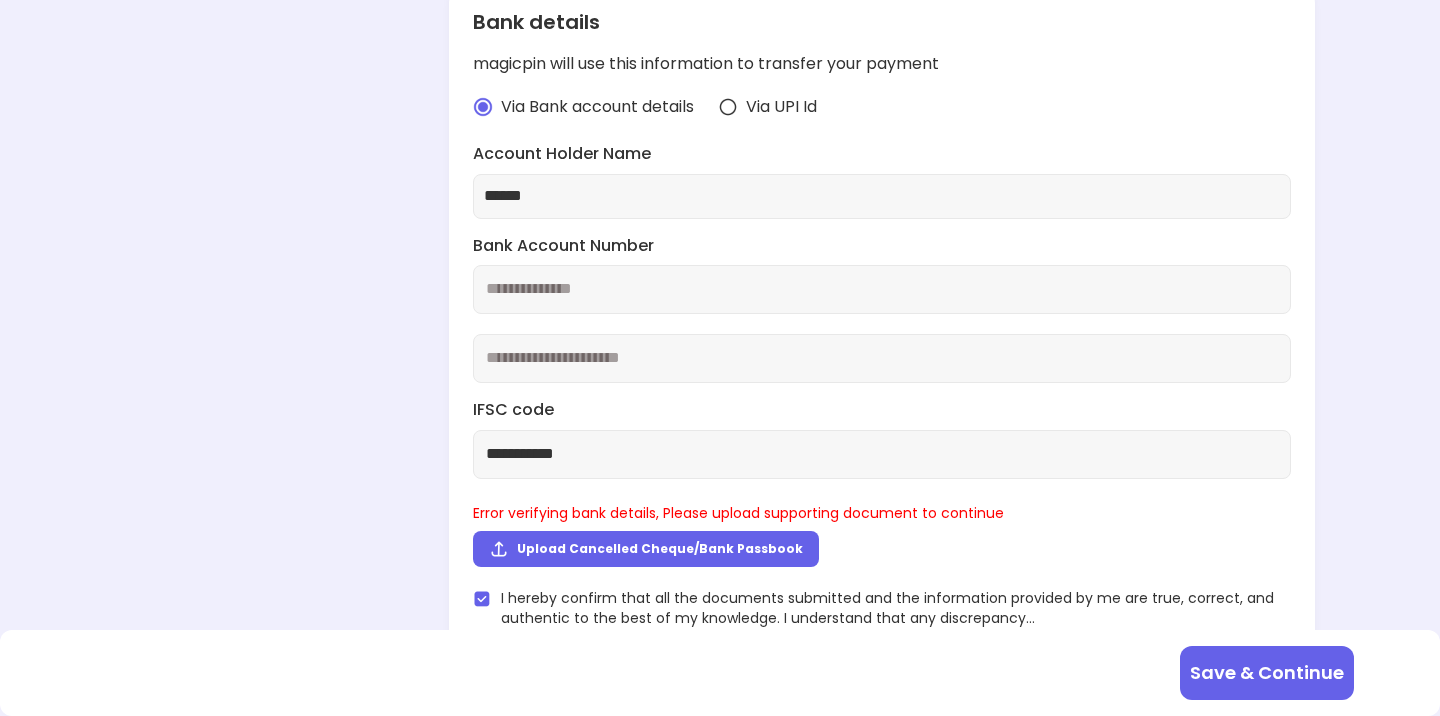 scroll, scrollTop: 521, scrollLeft: 0, axis: vertical 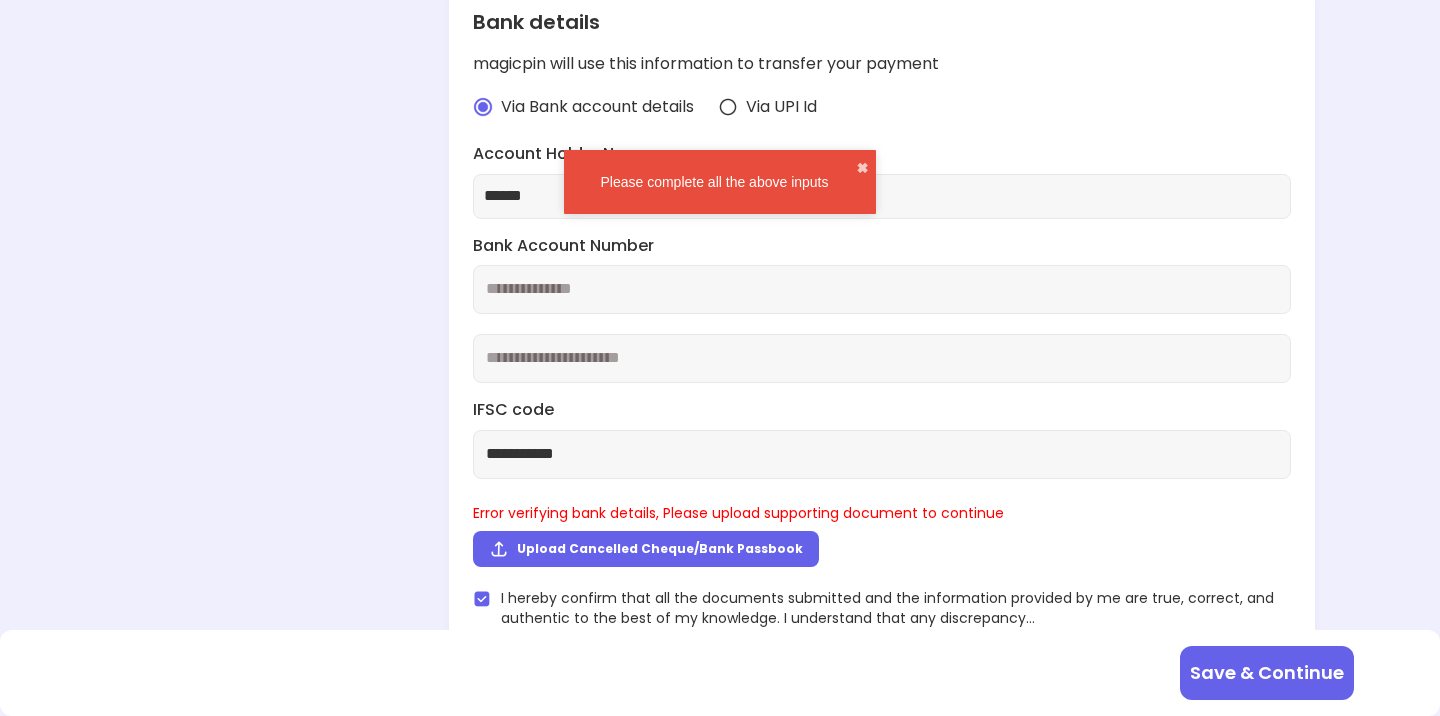 click on "Upload Cancelled Cheque/Bank Passbook" at bounding box center (660, 548) 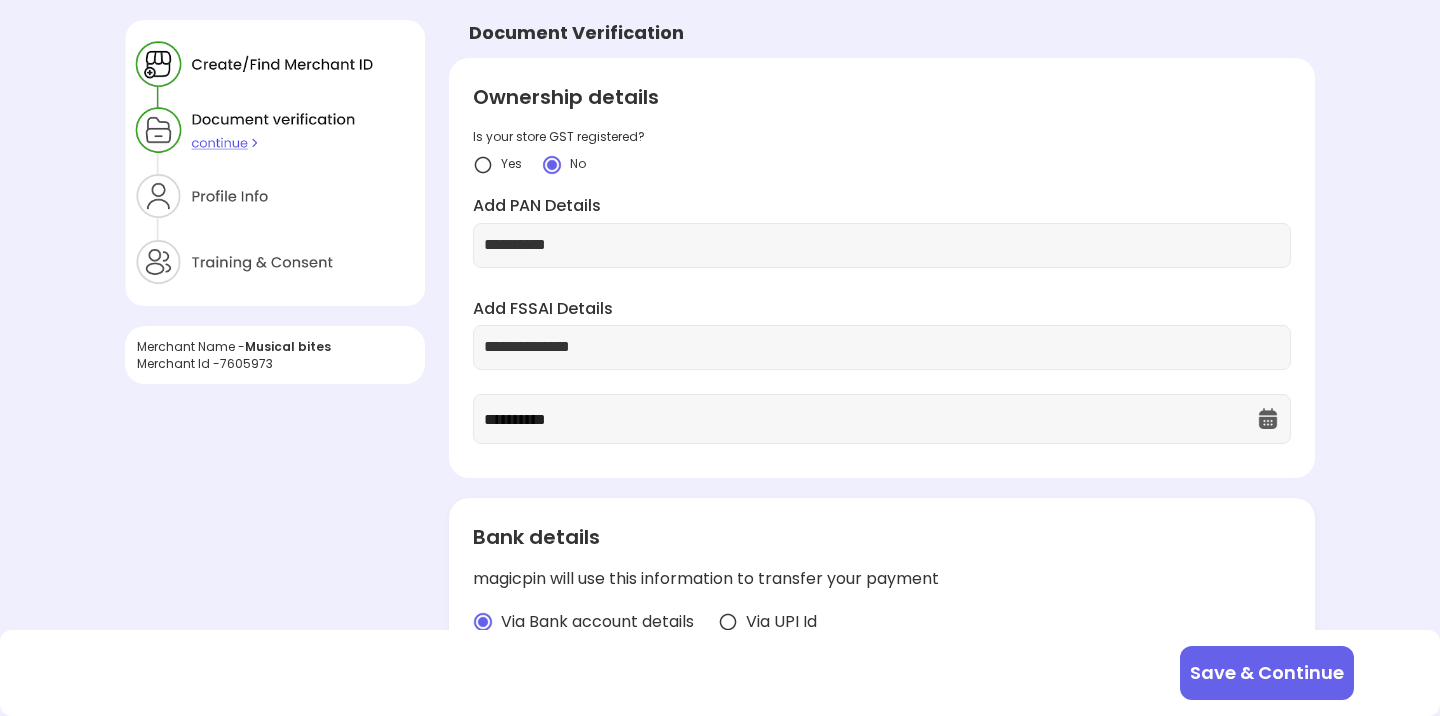 scroll, scrollTop: 0, scrollLeft: 0, axis: both 